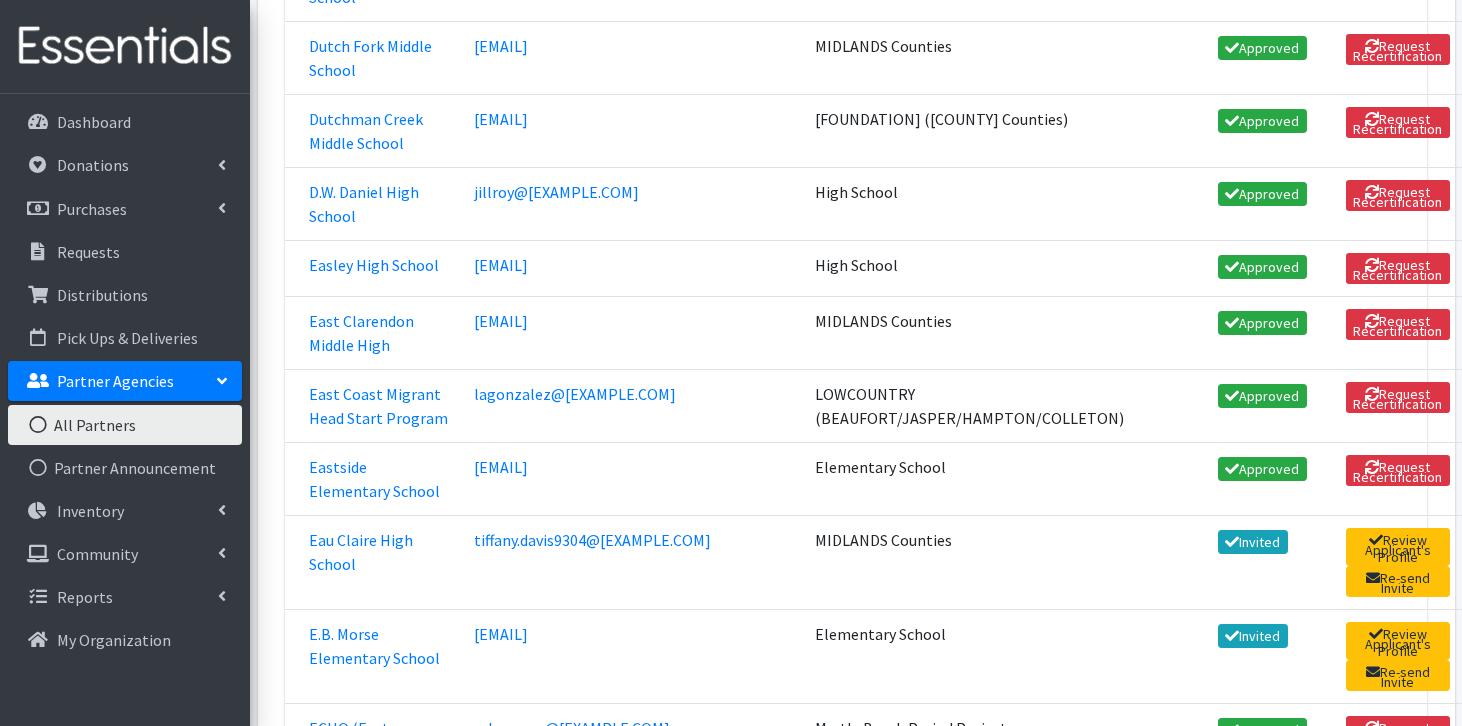 scroll, scrollTop: 49855, scrollLeft: 0, axis: vertical 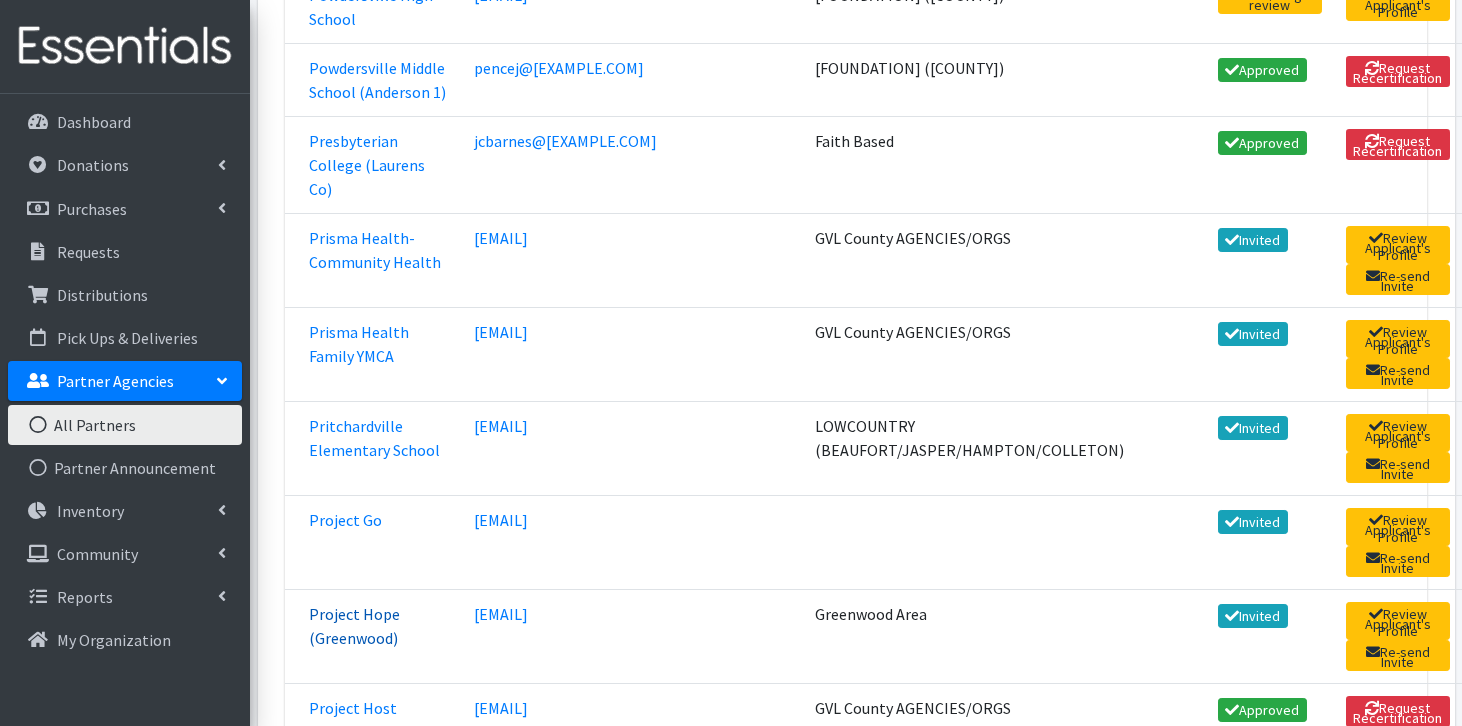 click on "Project Hope (Greenwood)" at bounding box center (354, 626) 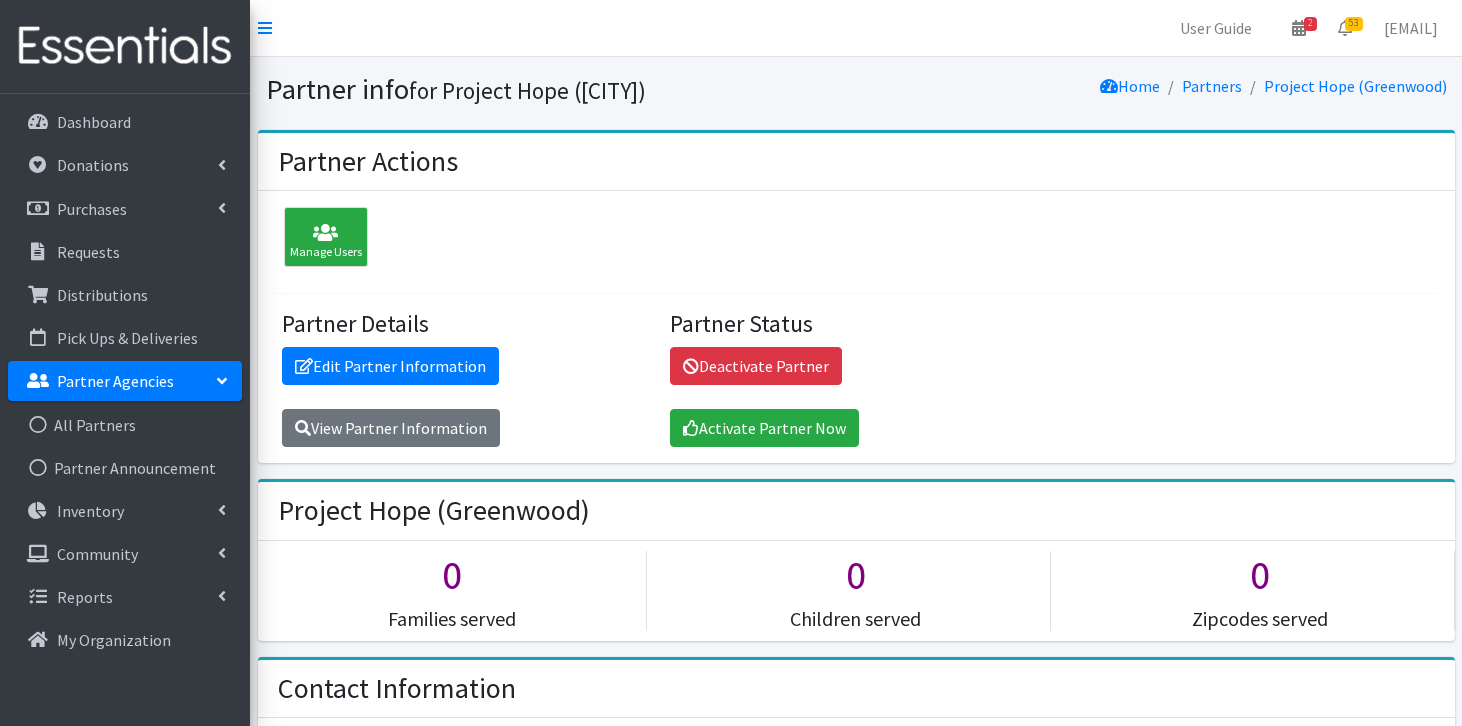 scroll, scrollTop: 0, scrollLeft: 0, axis: both 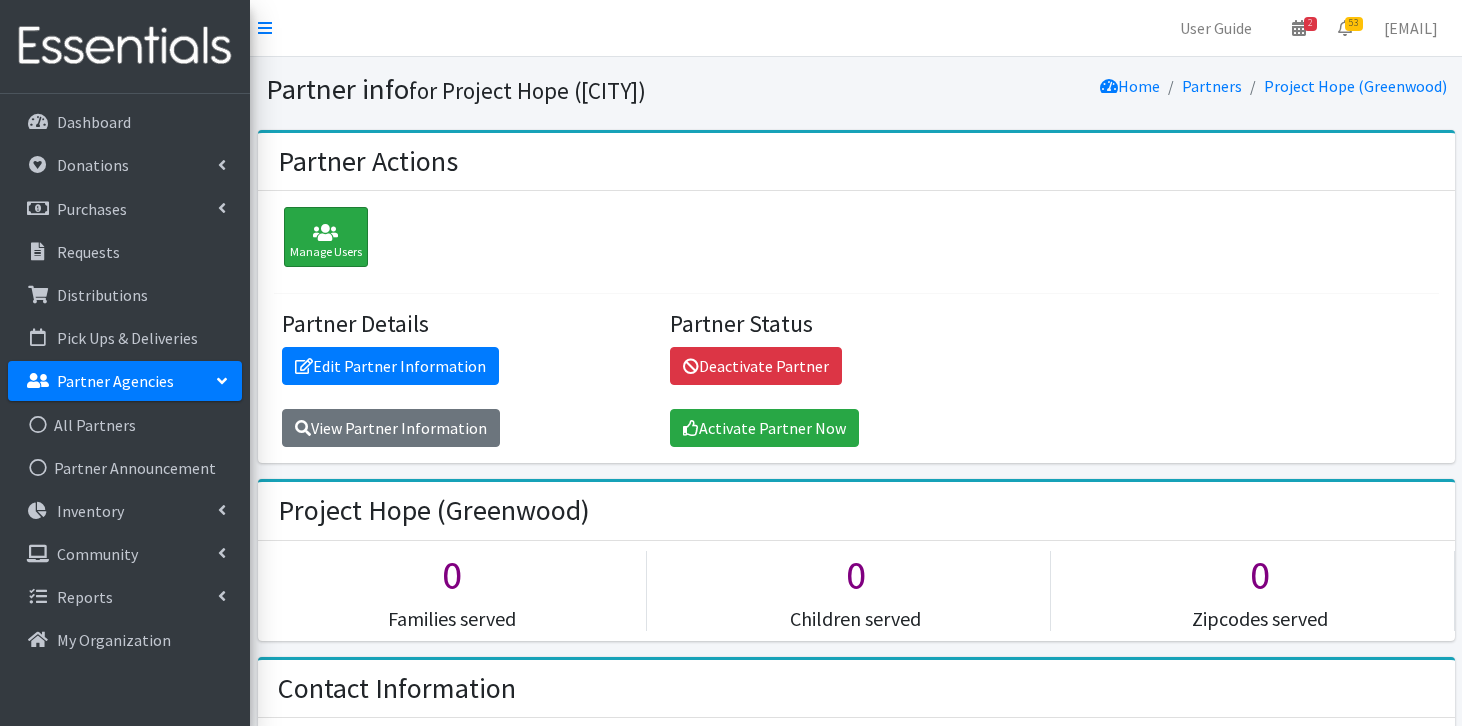 click at bounding box center (326, 233) 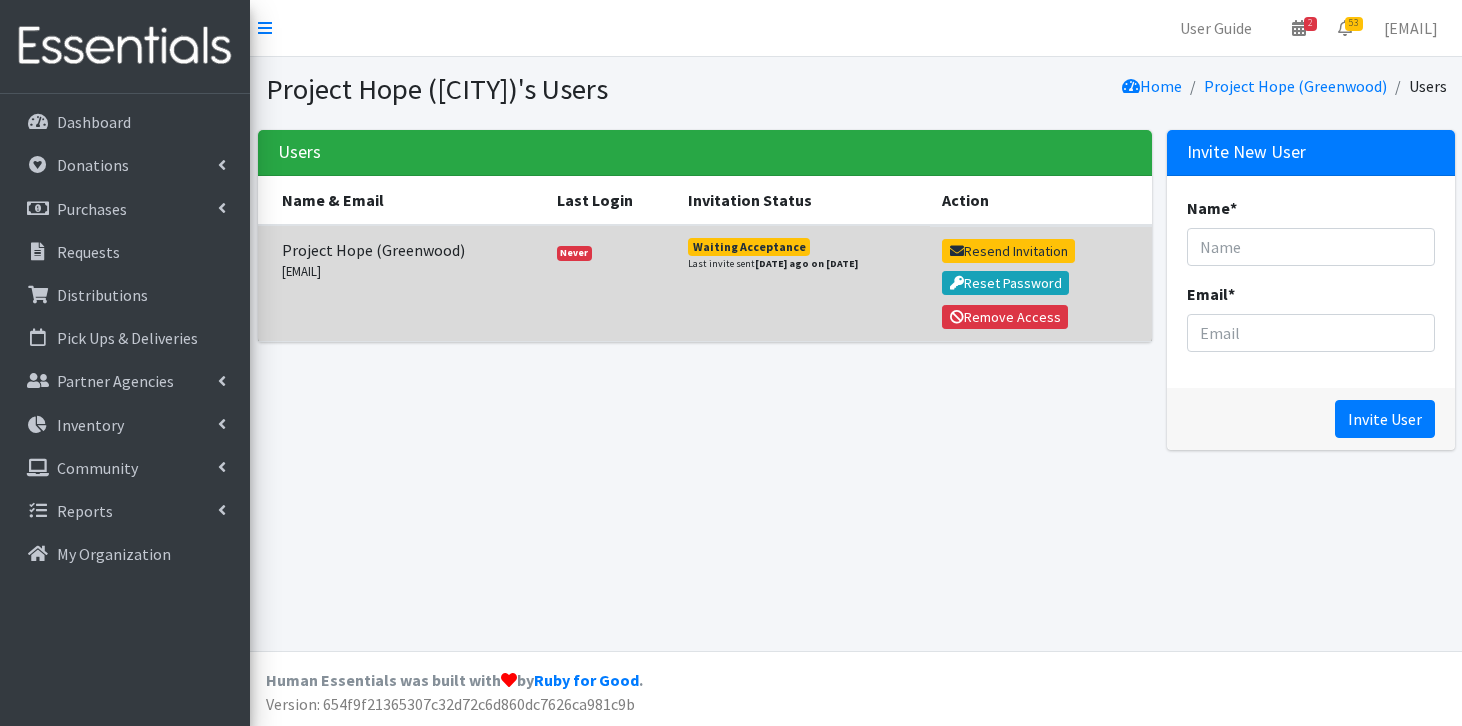scroll, scrollTop: 0, scrollLeft: 0, axis: both 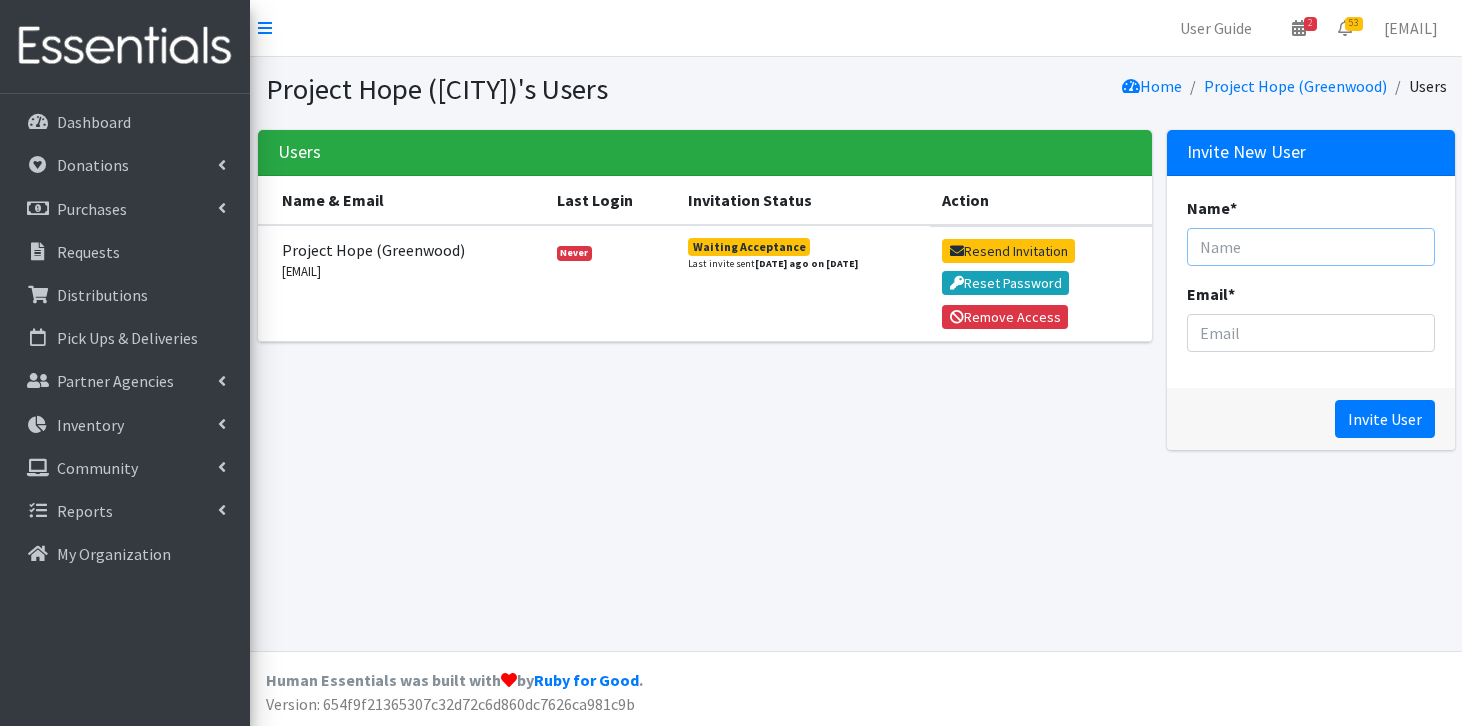 click on "Name  *" at bounding box center [1311, 247] 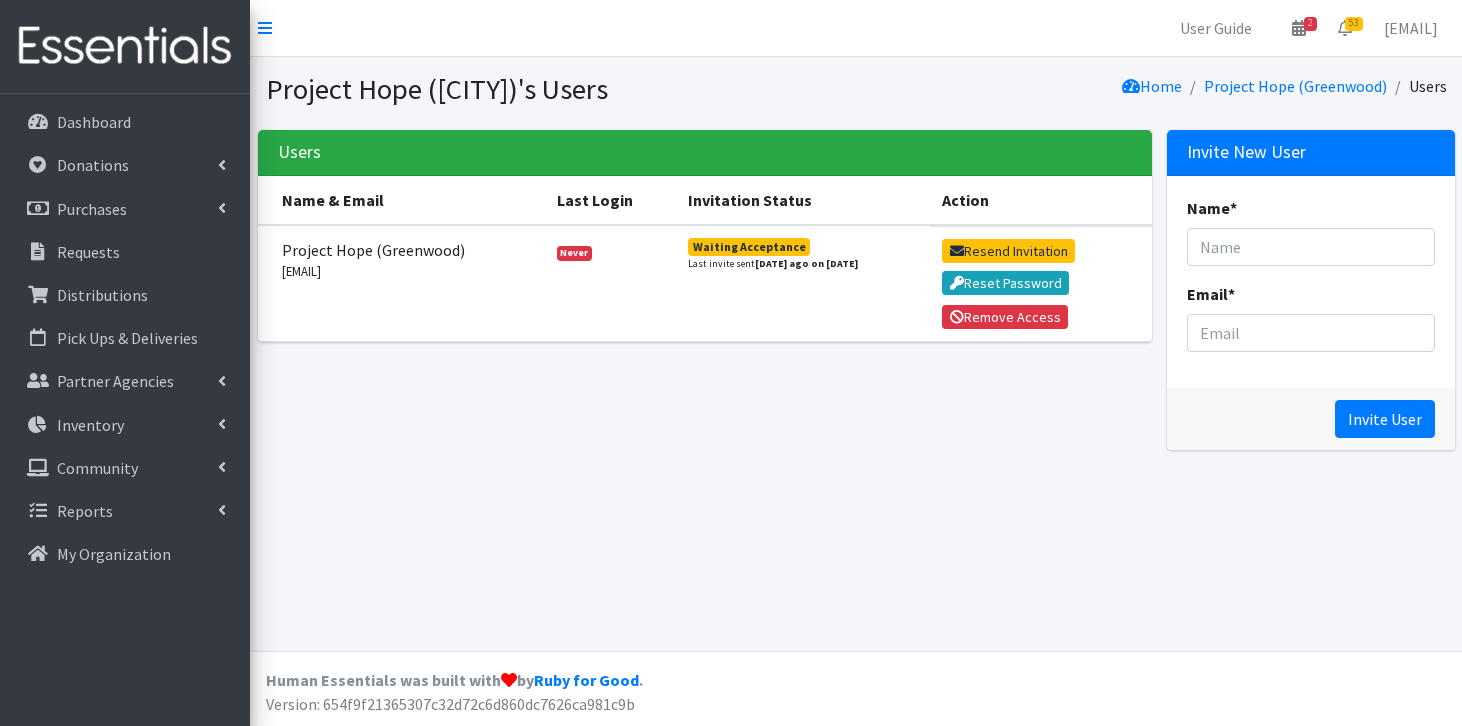 click on "Users
Name & Email
Last Login
Invitation Status
Action
Project Hope ([CITY])
[EMAIL]
Never
Waiting Acceptance
Last invite sent  [DATE] ago on [DATE]
Resend Invitation
Reset Password
Remove Access" at bounding box center [704, 298] 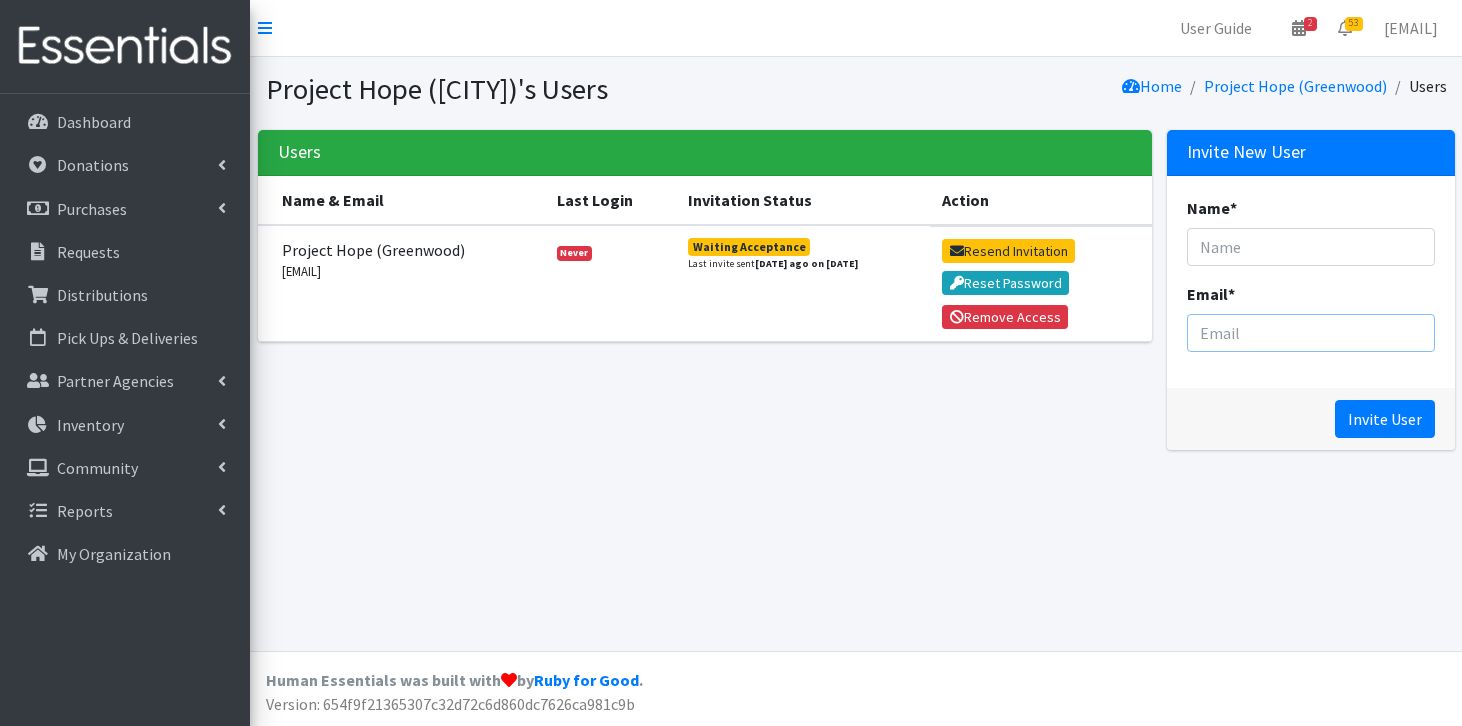 click on "Email  *" at bounding box center [1311, 333] 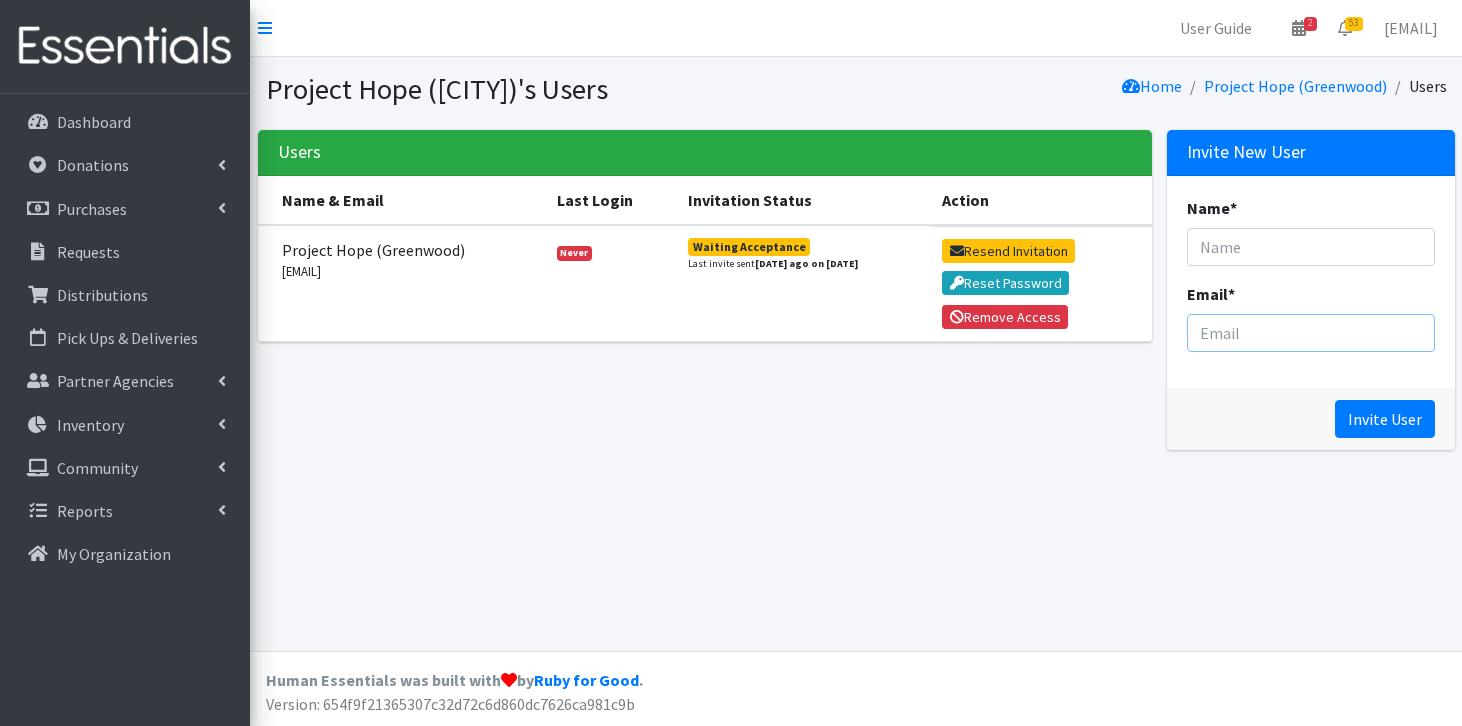 click on "Email  *" at bounding box center (1311, 333) 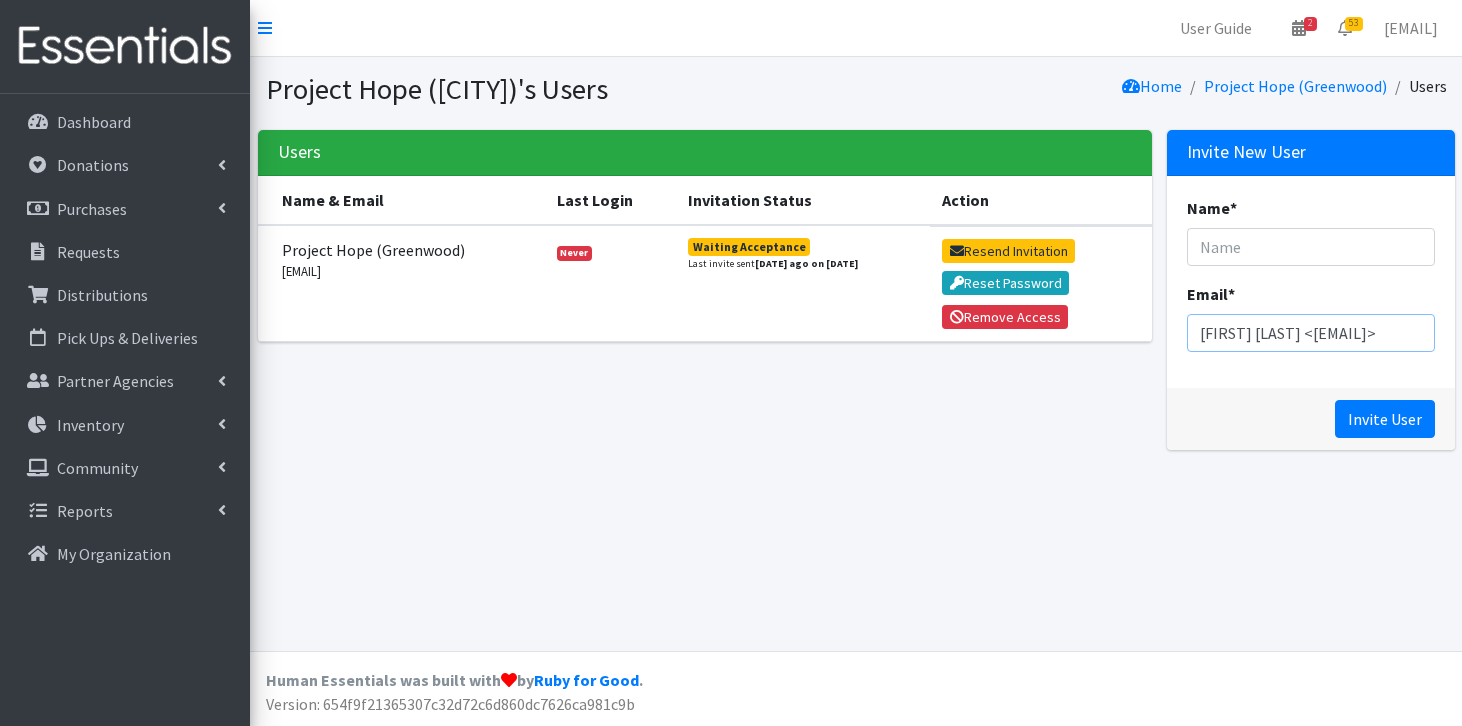 scroll, scrollTop: 0, scrollLeft: 54, axis: horizontal 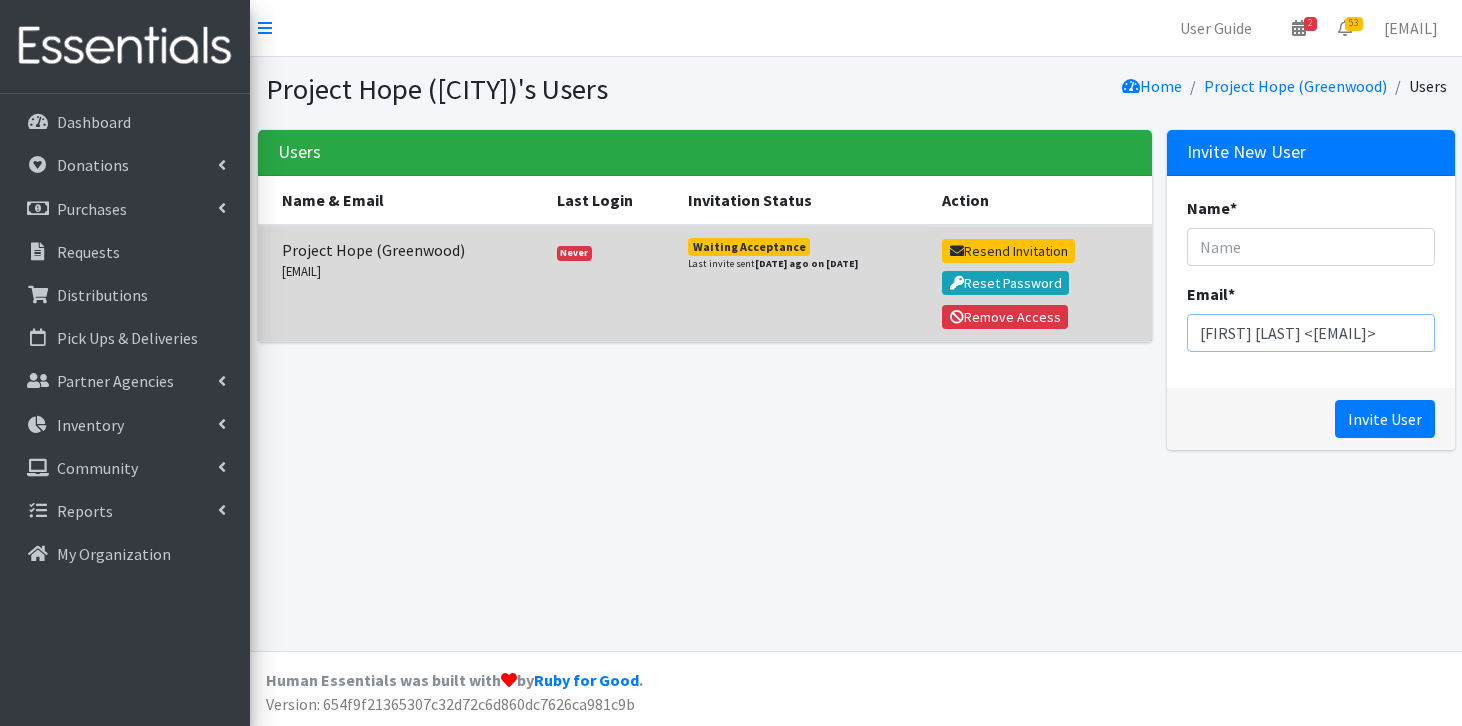 drag, startPoint x: 1278, startPoint y: 335, endPoint x: 1136, endPoint y: 311, distance: 144.01389 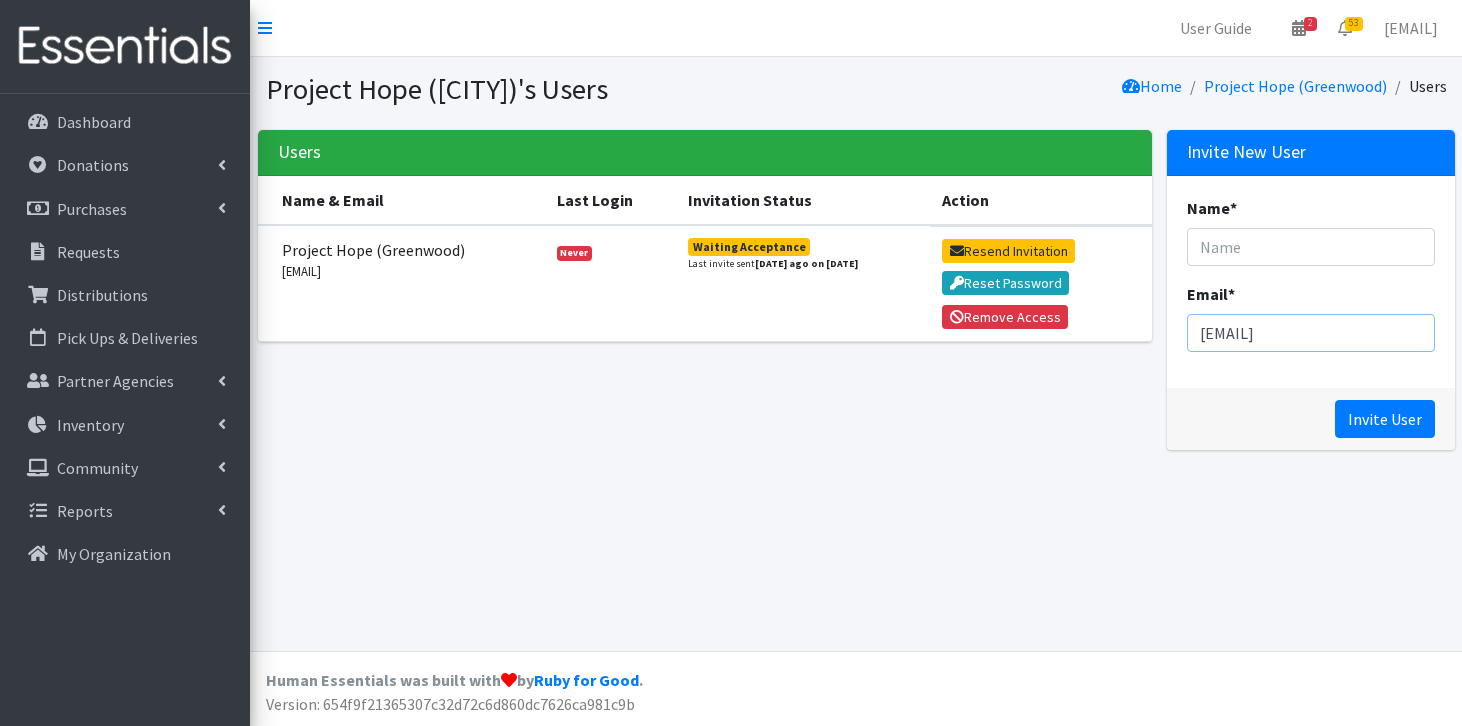 type on "[EMAIL]" 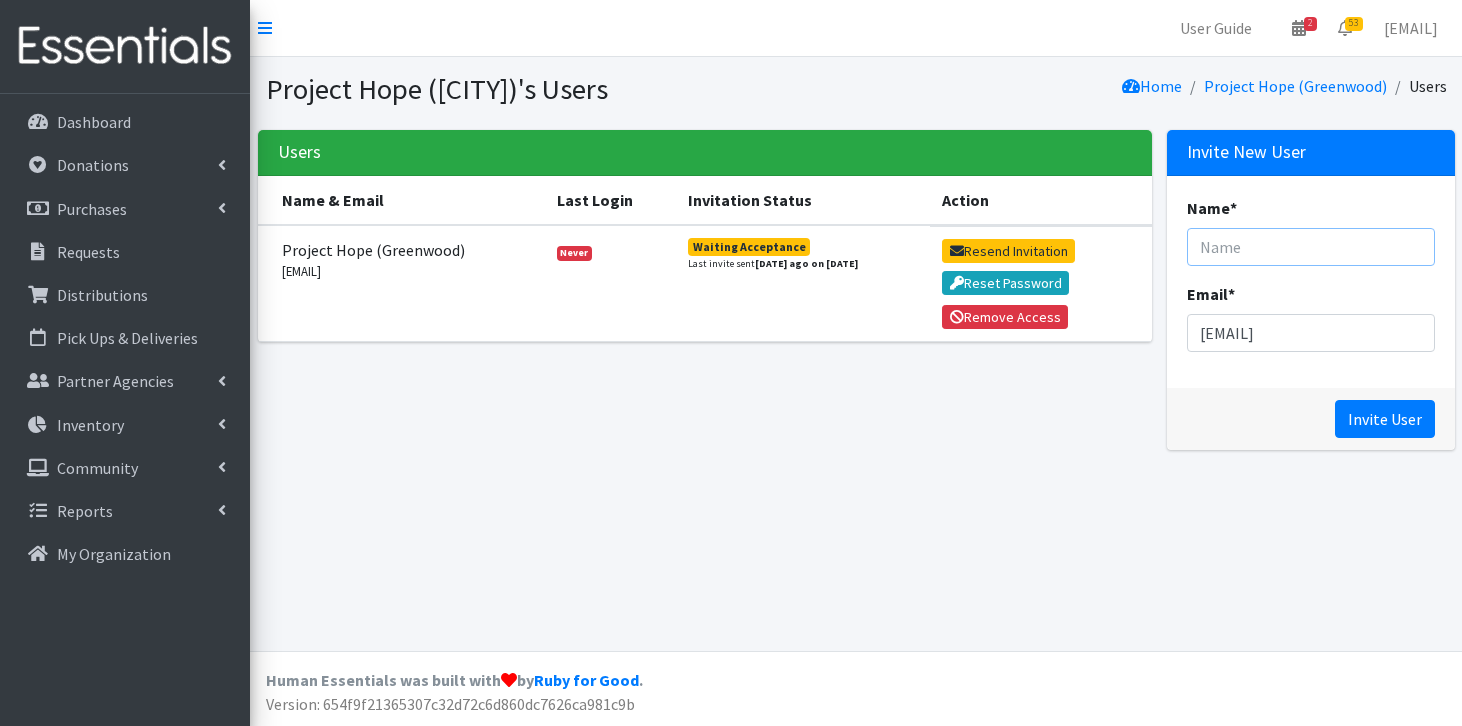 click on "Name  *" at bounding box center (1311, 247) 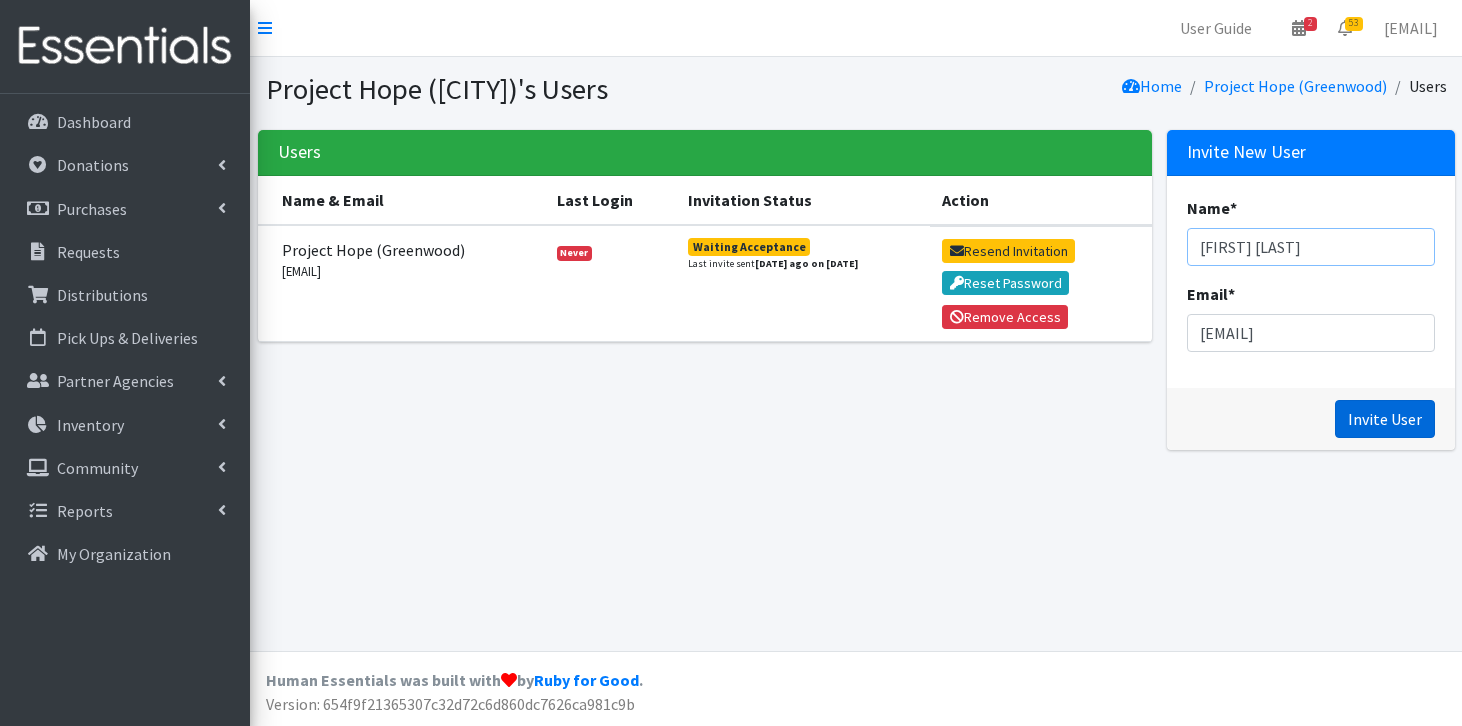 type on "[FIRST] [LAST]" 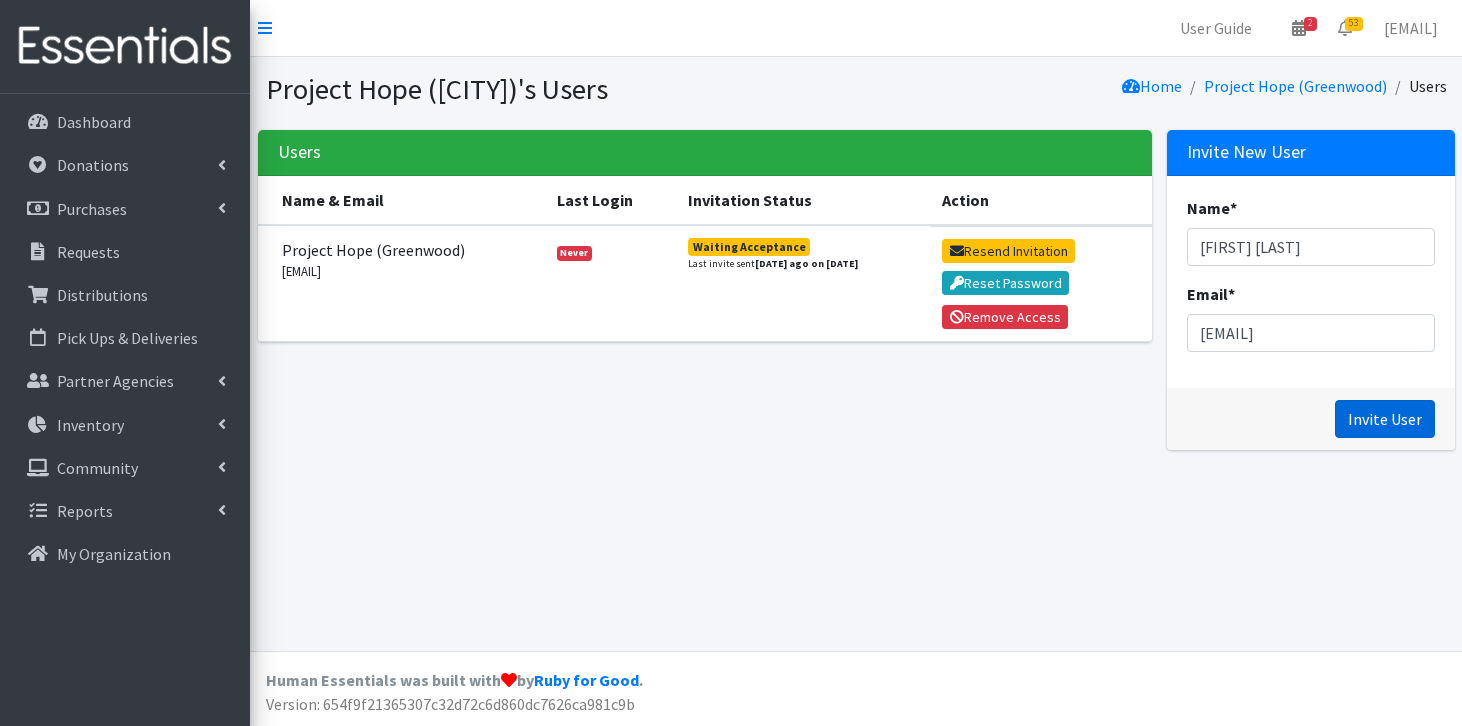 click on "Invite User" at bounding box center [1385, 419] 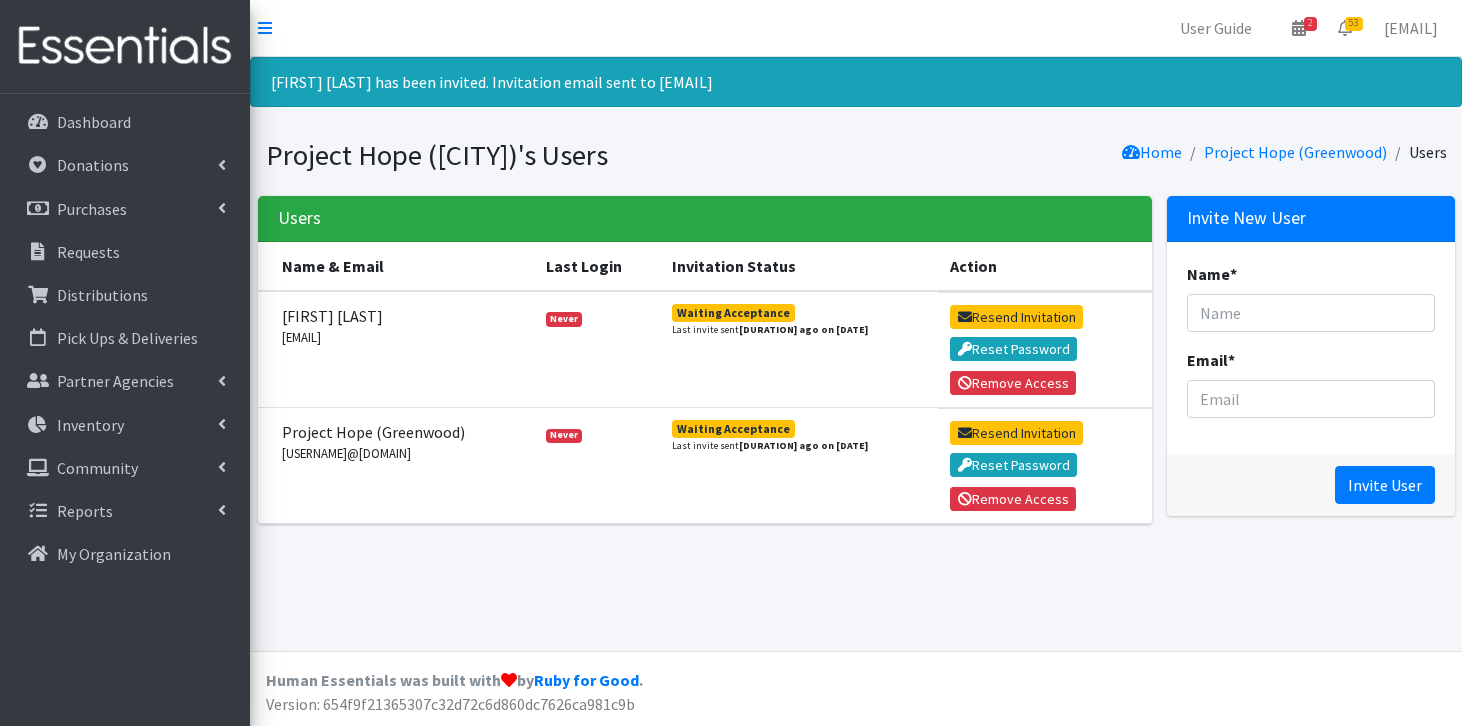 scroll, scrollTop: 0, scrollLeft: 0, axis: both 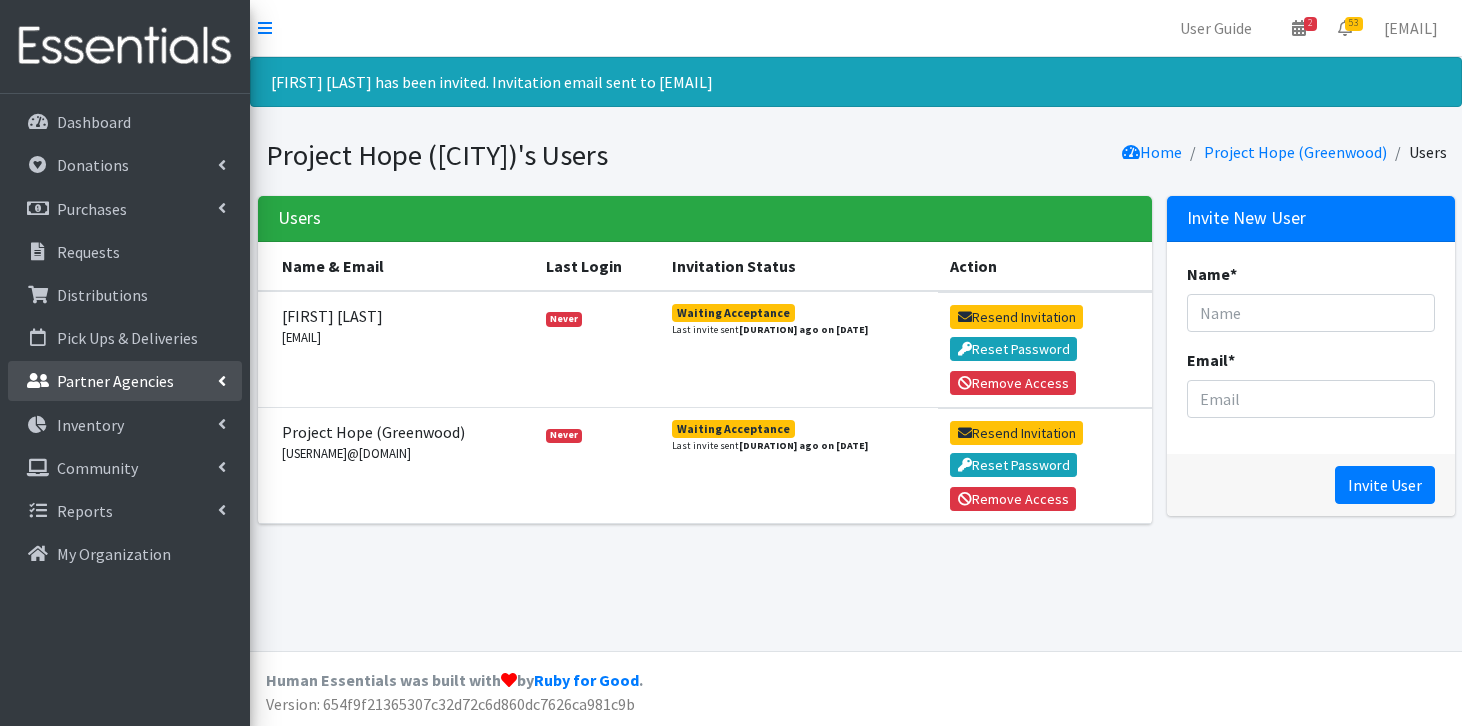 click on "Partner Agencies" at bounding box center (115, 381) 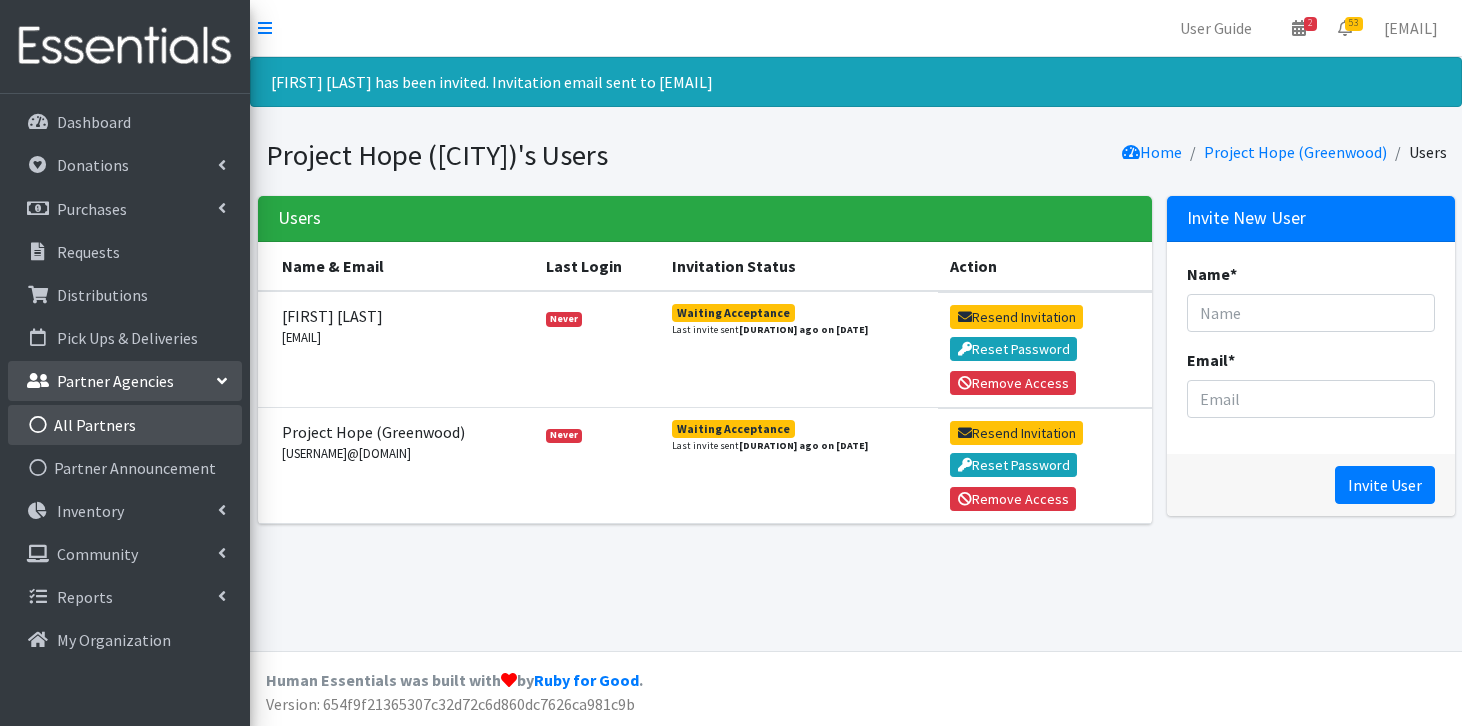 click on "All Partners" at bounding box center (125, 425) 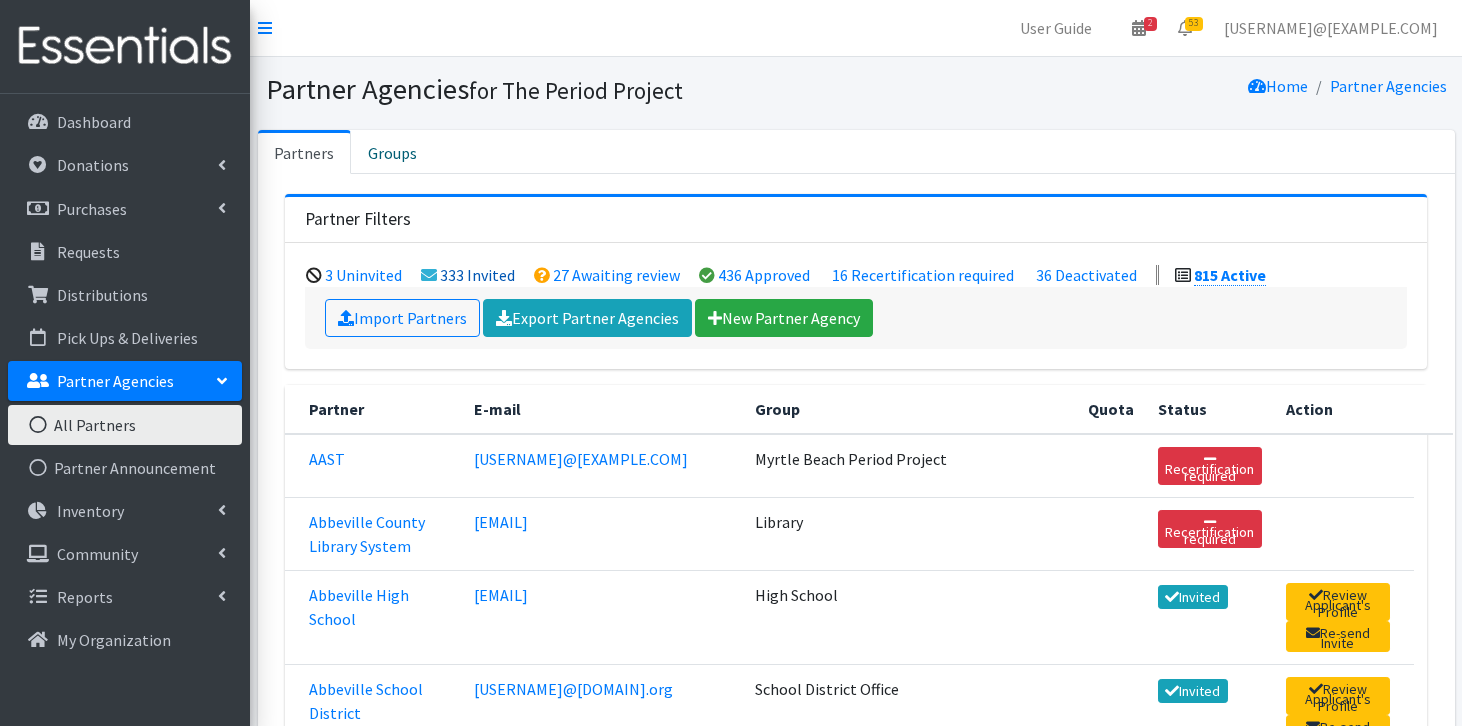 scroll, scrollTop: 0, scrollLeft: 0, axis: both 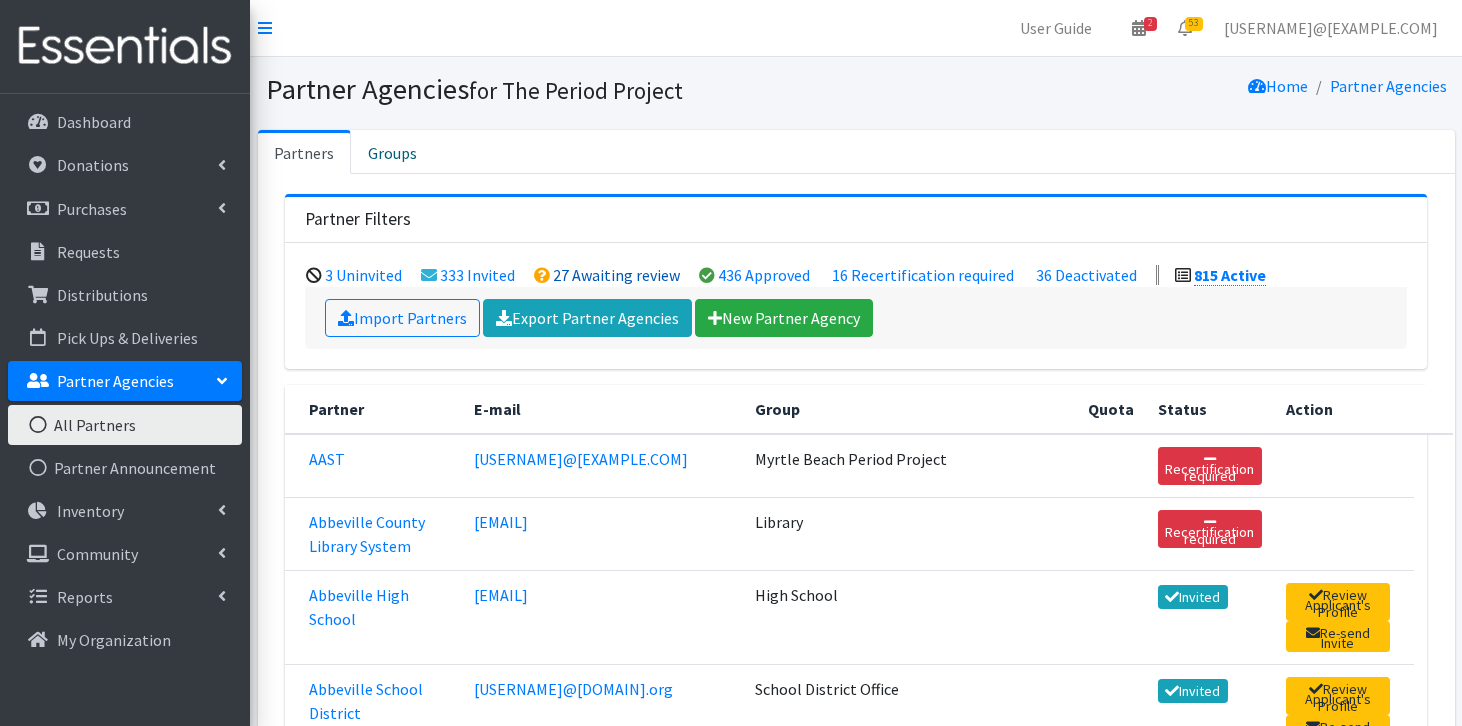 click on "27 Awaiting review" at bounding box center (616, 275) 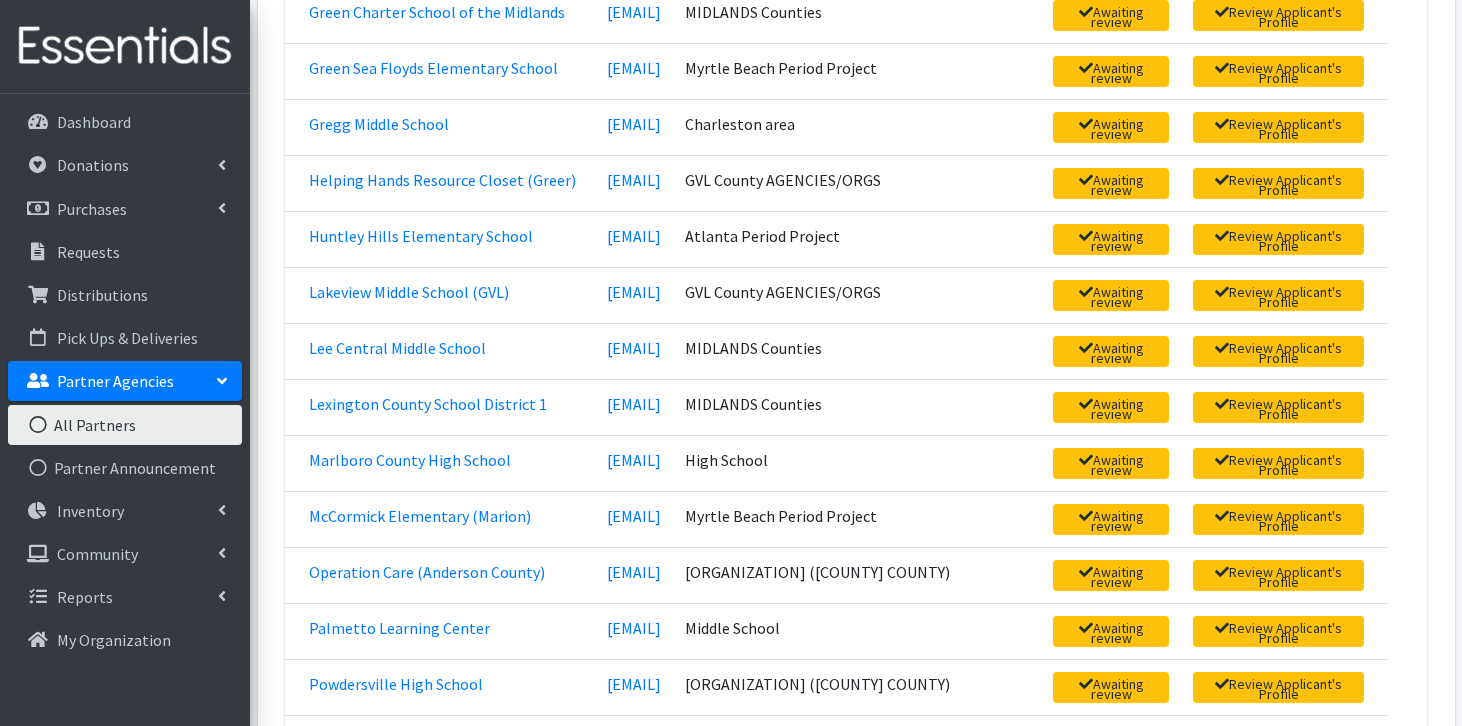 scroll, scrollTop: 804, scrollLeft: 0, axis: vertical 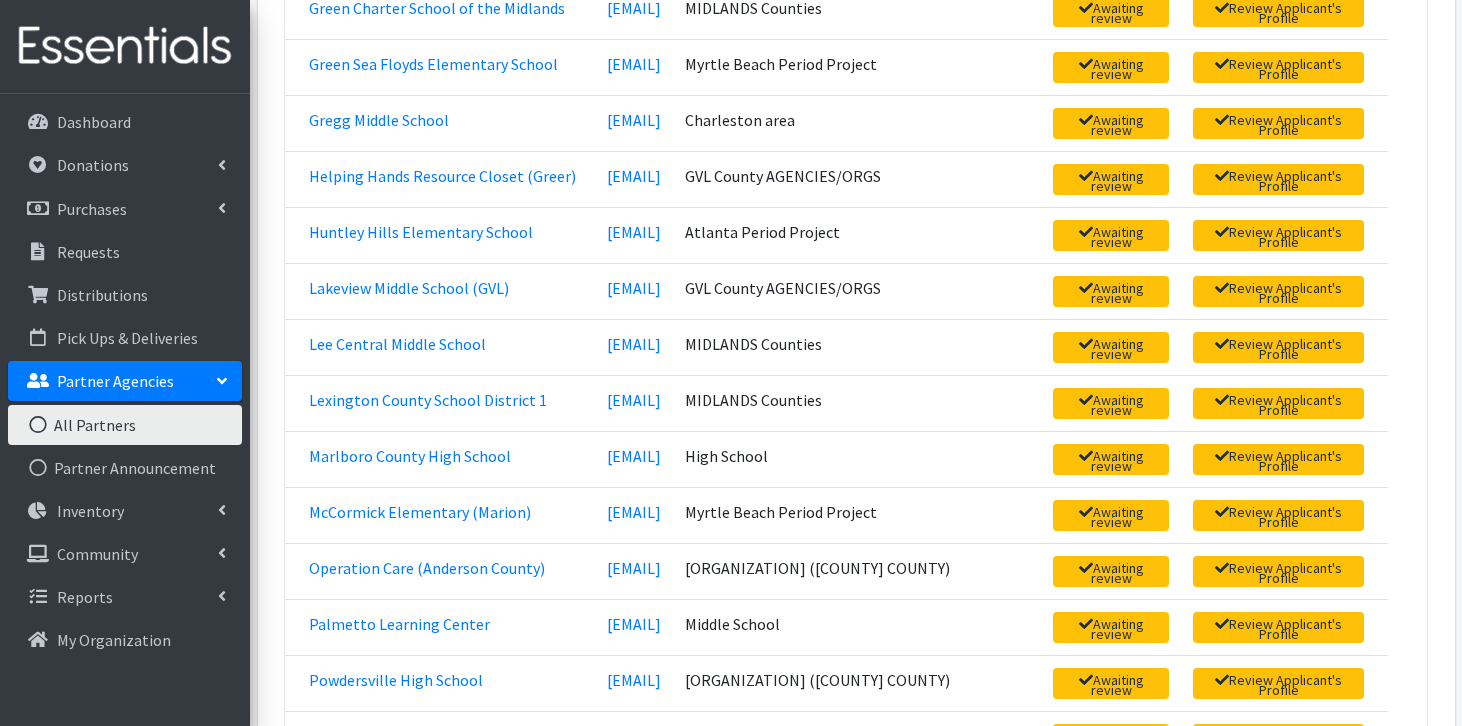 click on "All Partners" at bounding box center [125, 425] 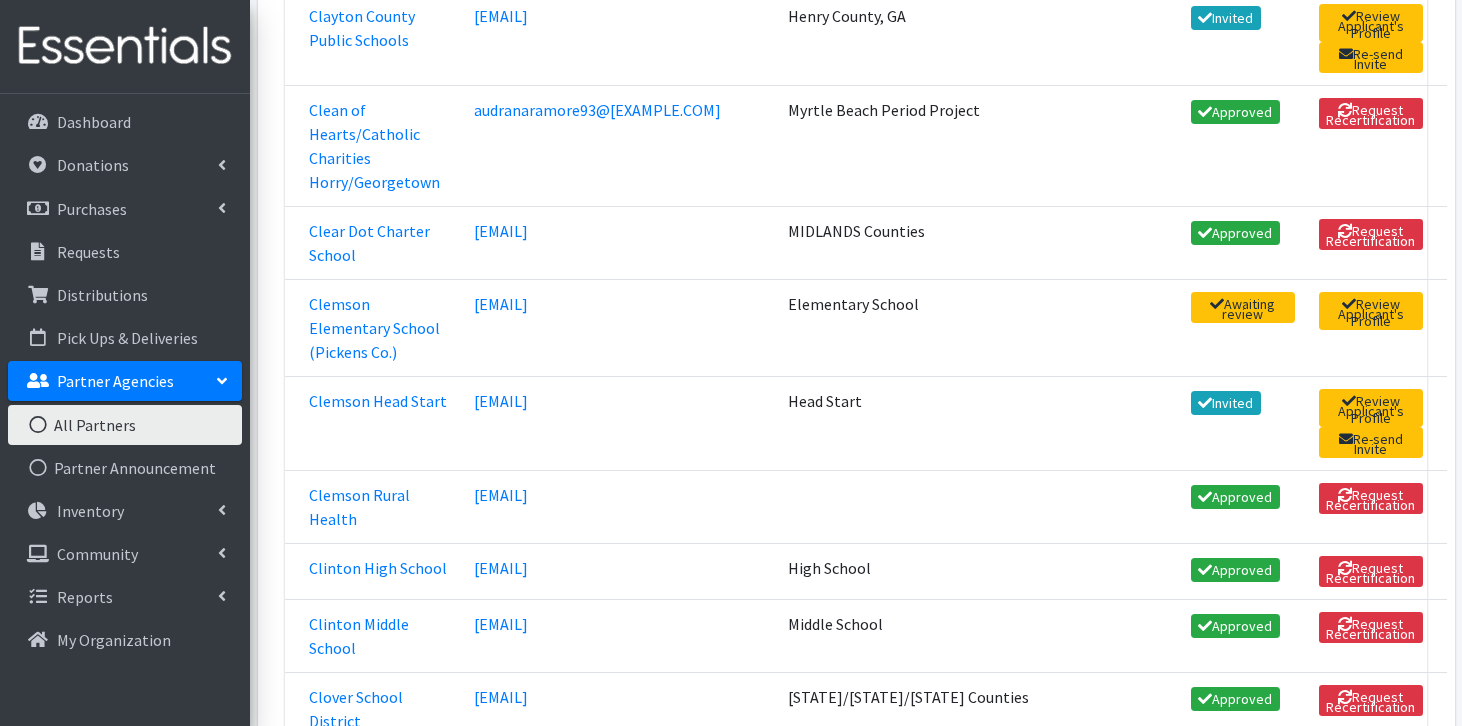 scroll, scrollTop: 28582, scrollLeft: 0, axis: vertical 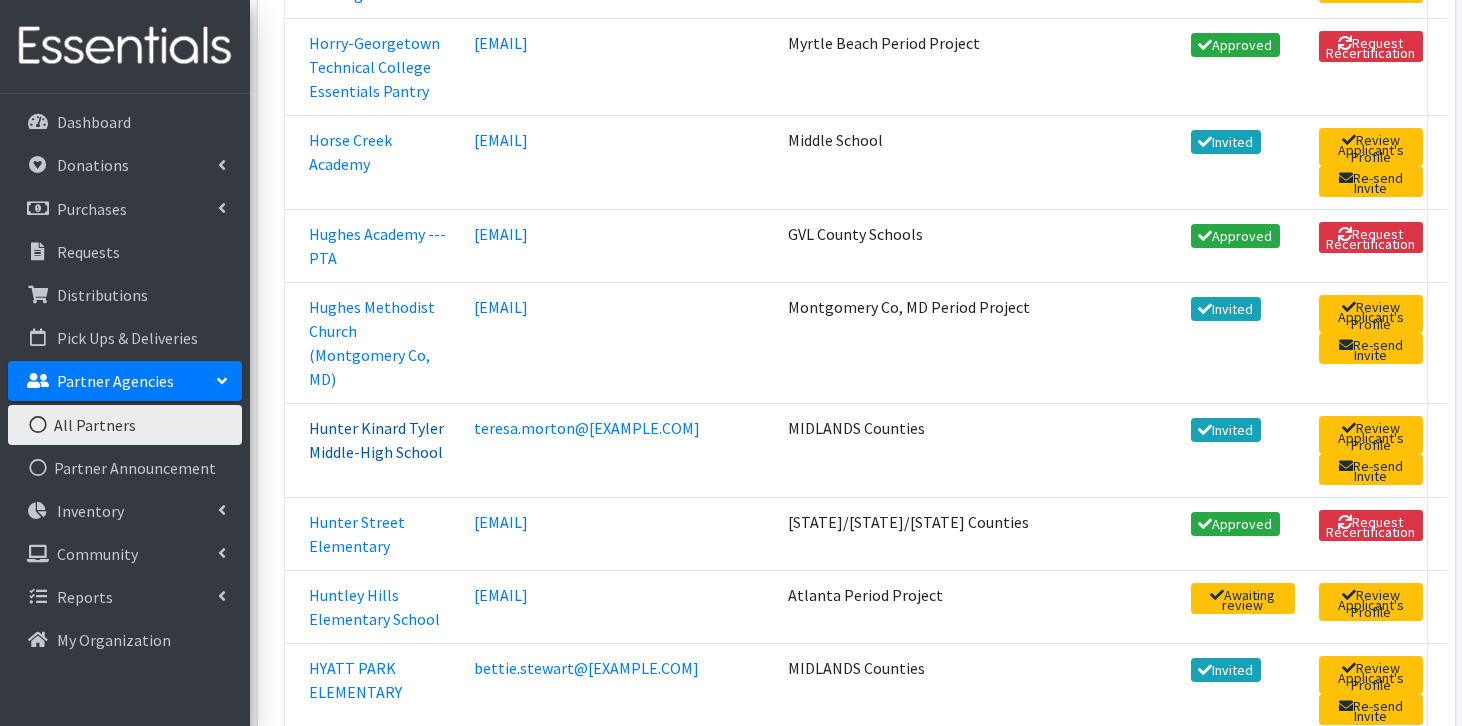 click on "Hunter Kinard Tyler Middle-High School" at bounding box center [376, 440] 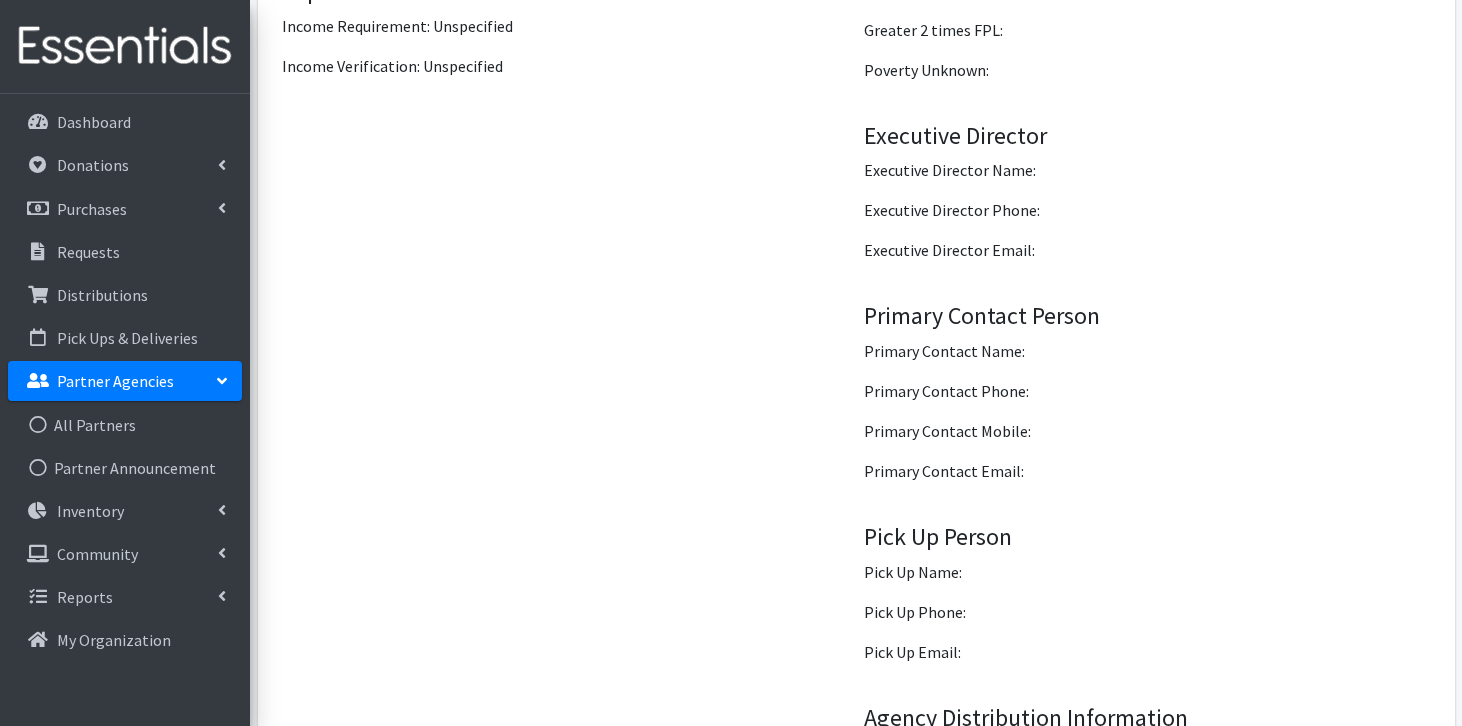 scroll, scrollTop: 2159, scrollLeft: 0, axis: vertical 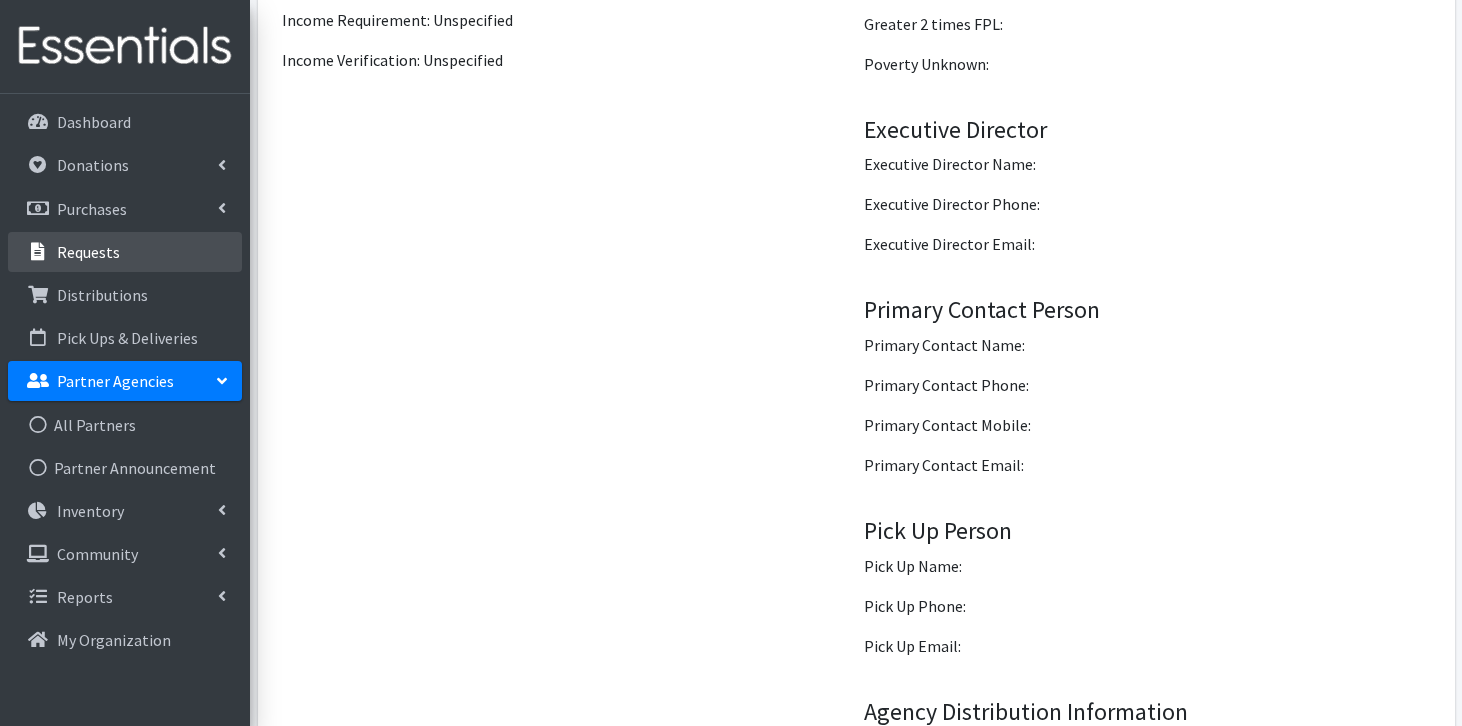 click on "Requests" at bounding box center [125, 252] 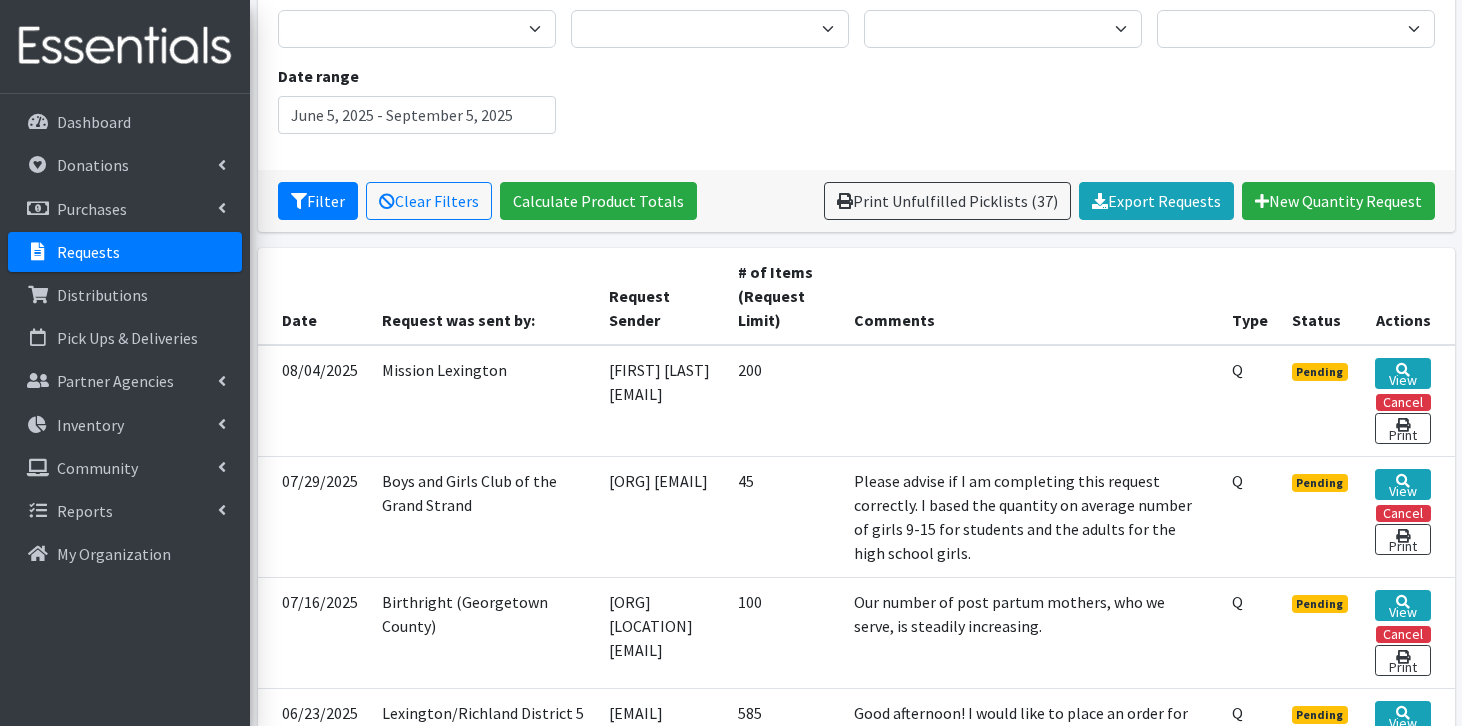 scroll, scrollTop: 205, scrollLeft: 0, axis: vertical 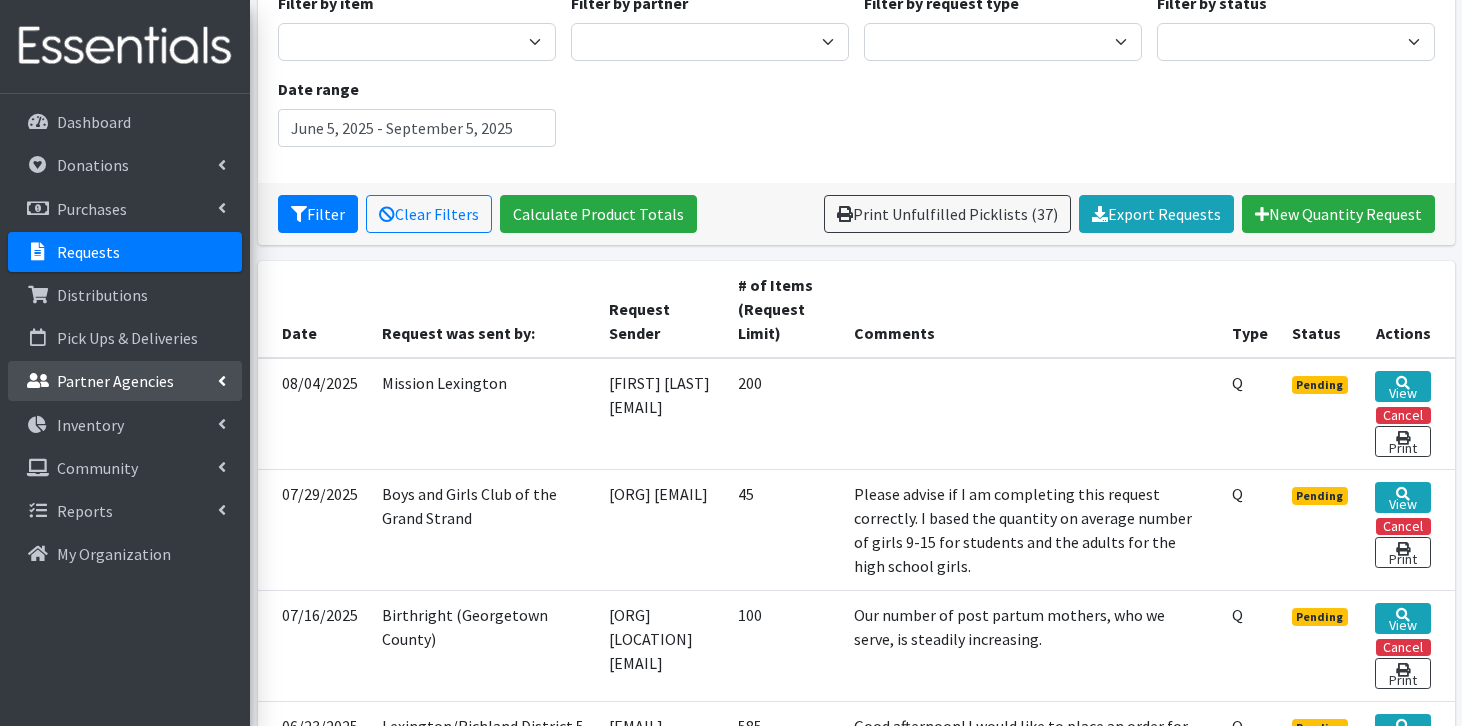click on "Partner Agencies" at bounding box center (125, 381) 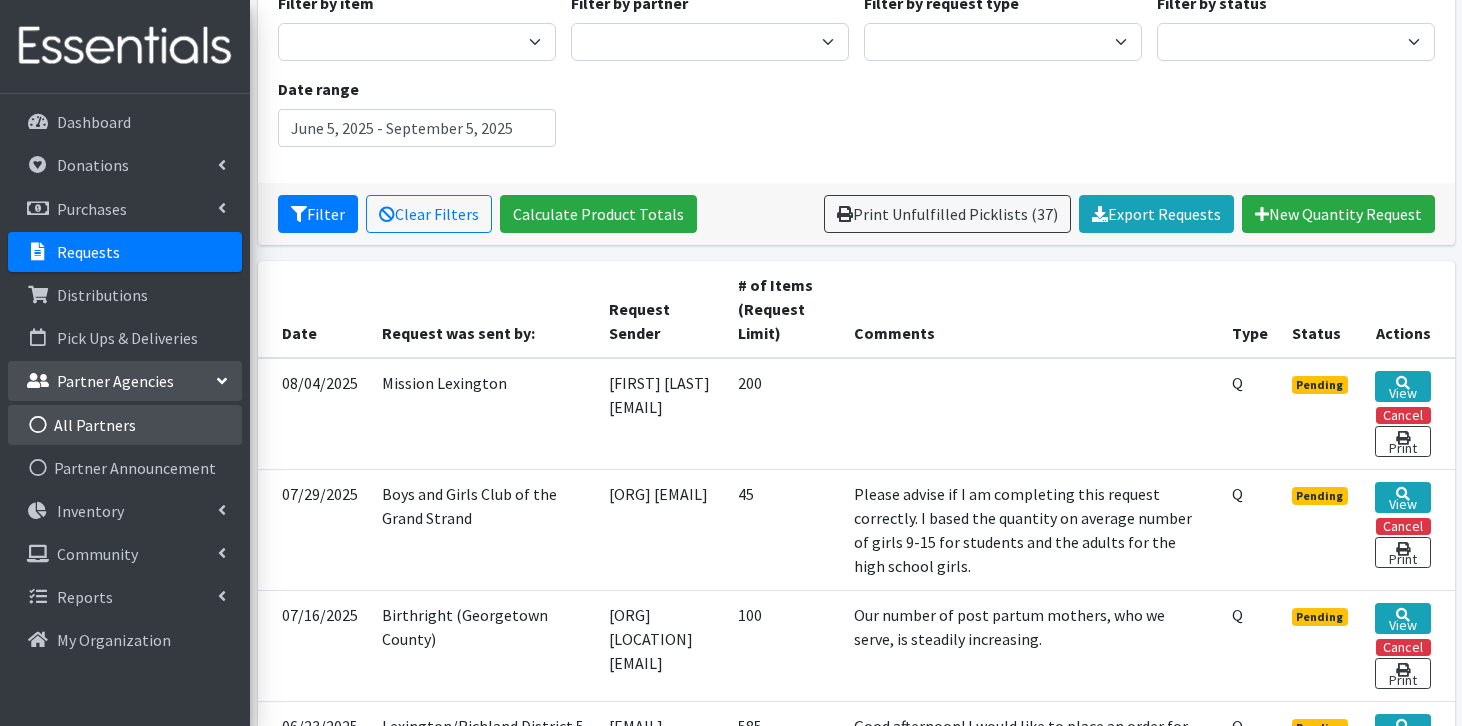 click on "All Partners" at bounding box center [125, 425] 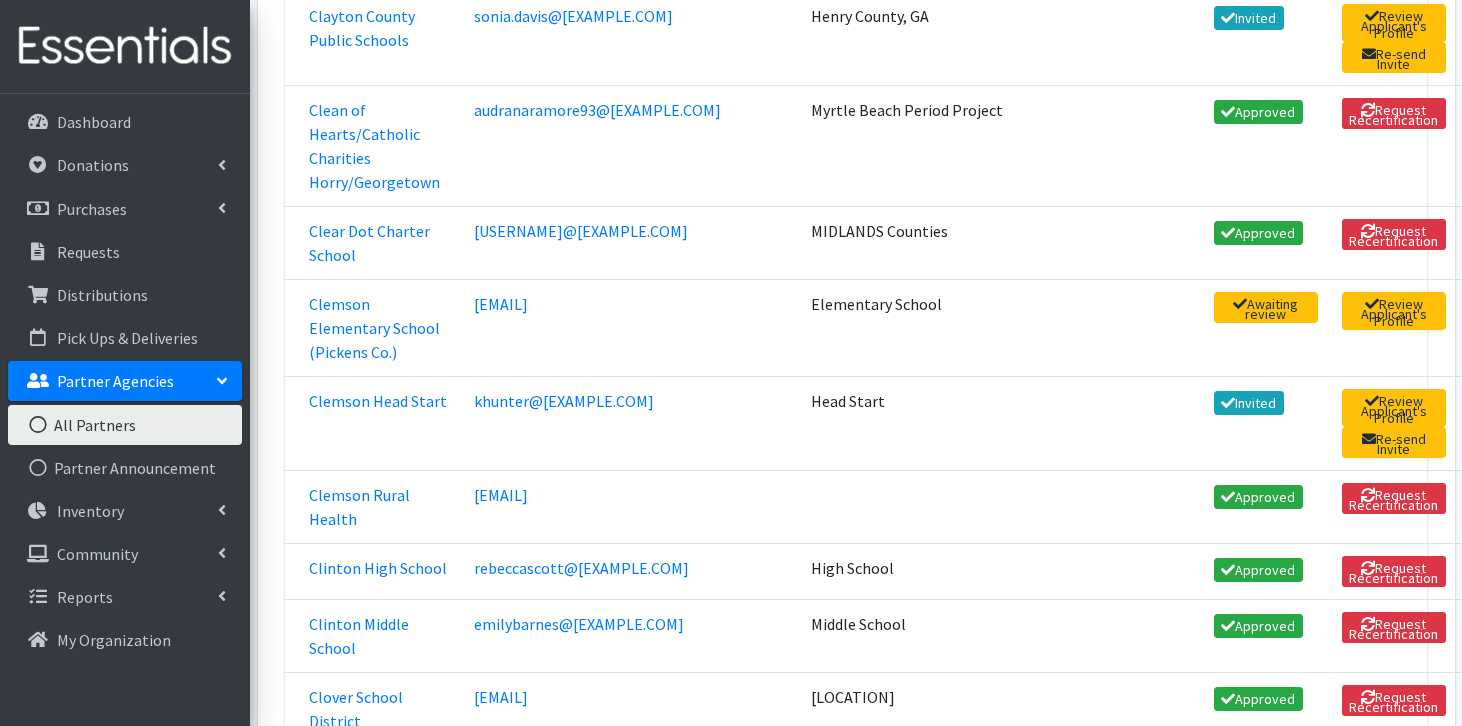 scroll, scrollTop: 28582, scrollLeft: 0, axis: vertical 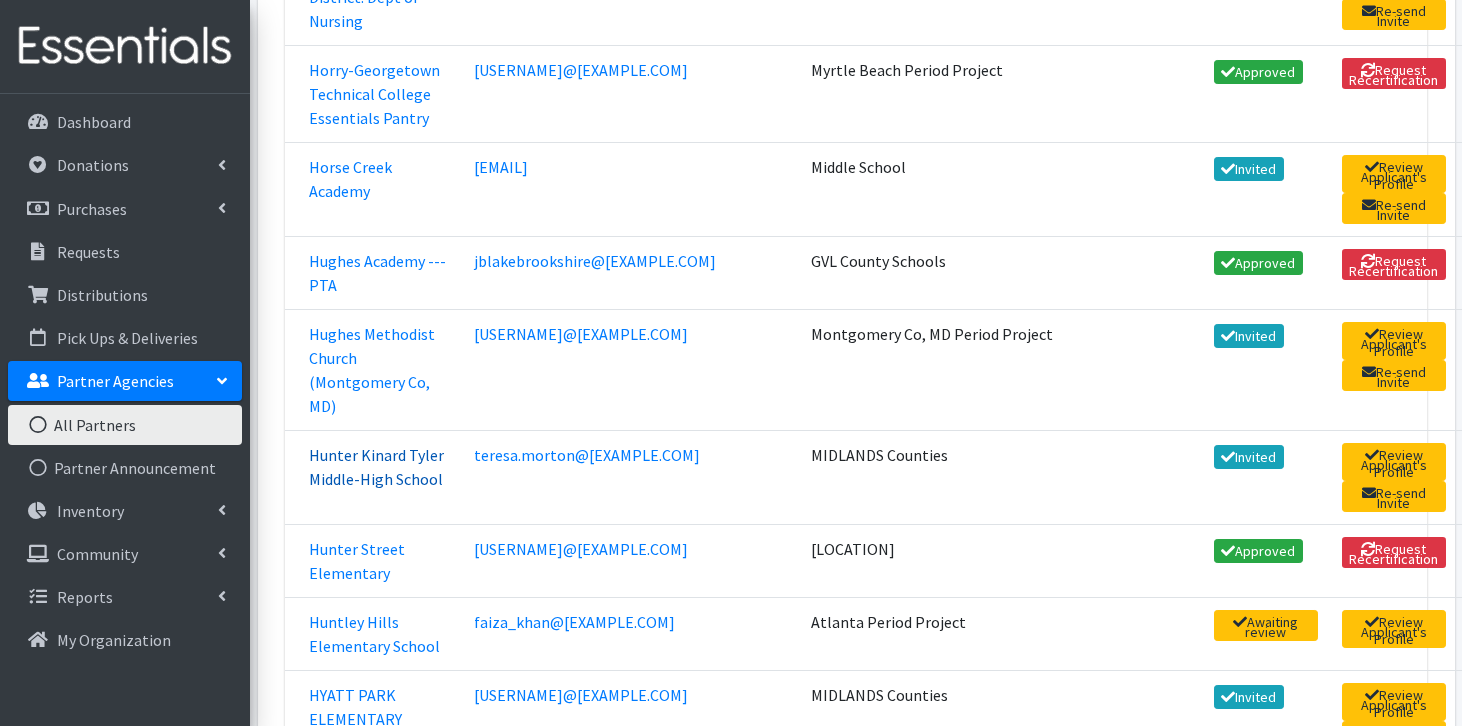 click on "Hunter Kinard Tyler Middle-High School" at bounding box center [376, 467] 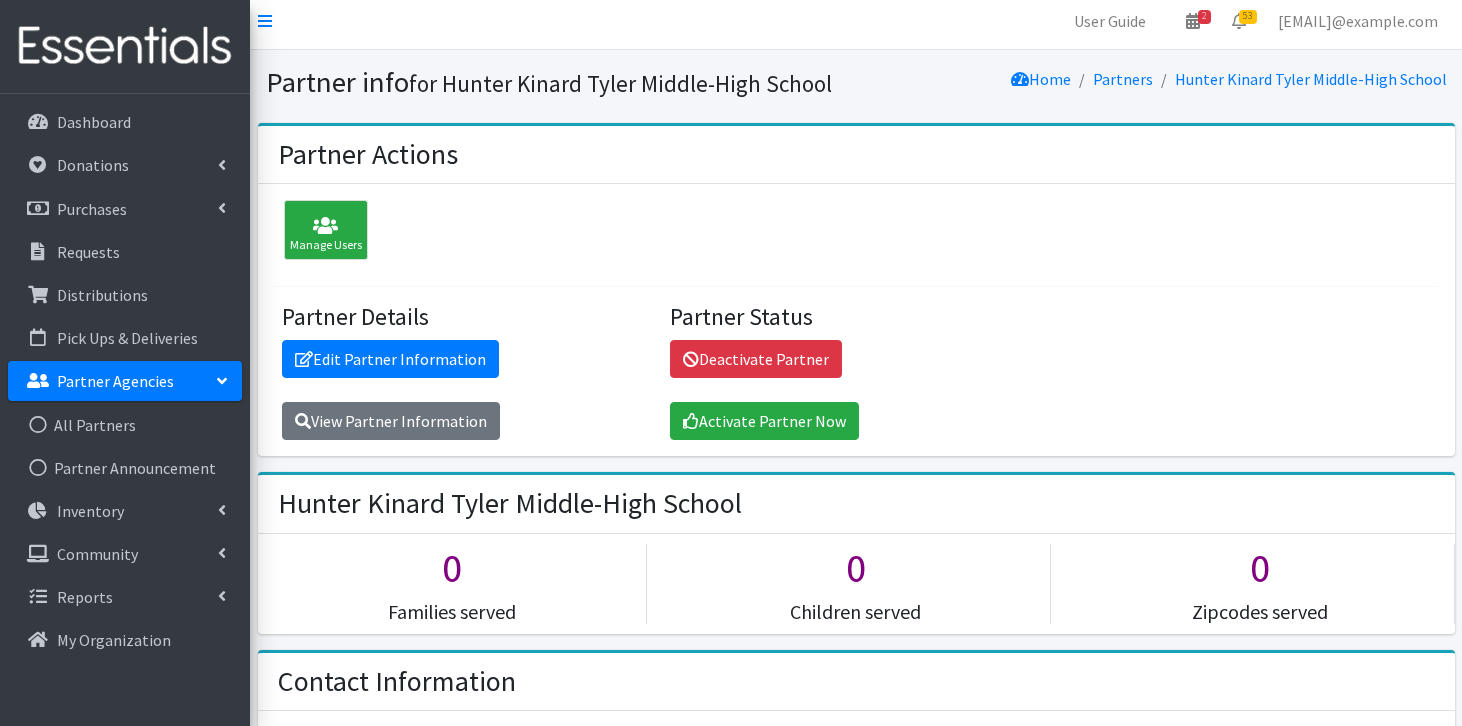 scroll, scrollTop: 0, scrollLeft: 0, axis: both 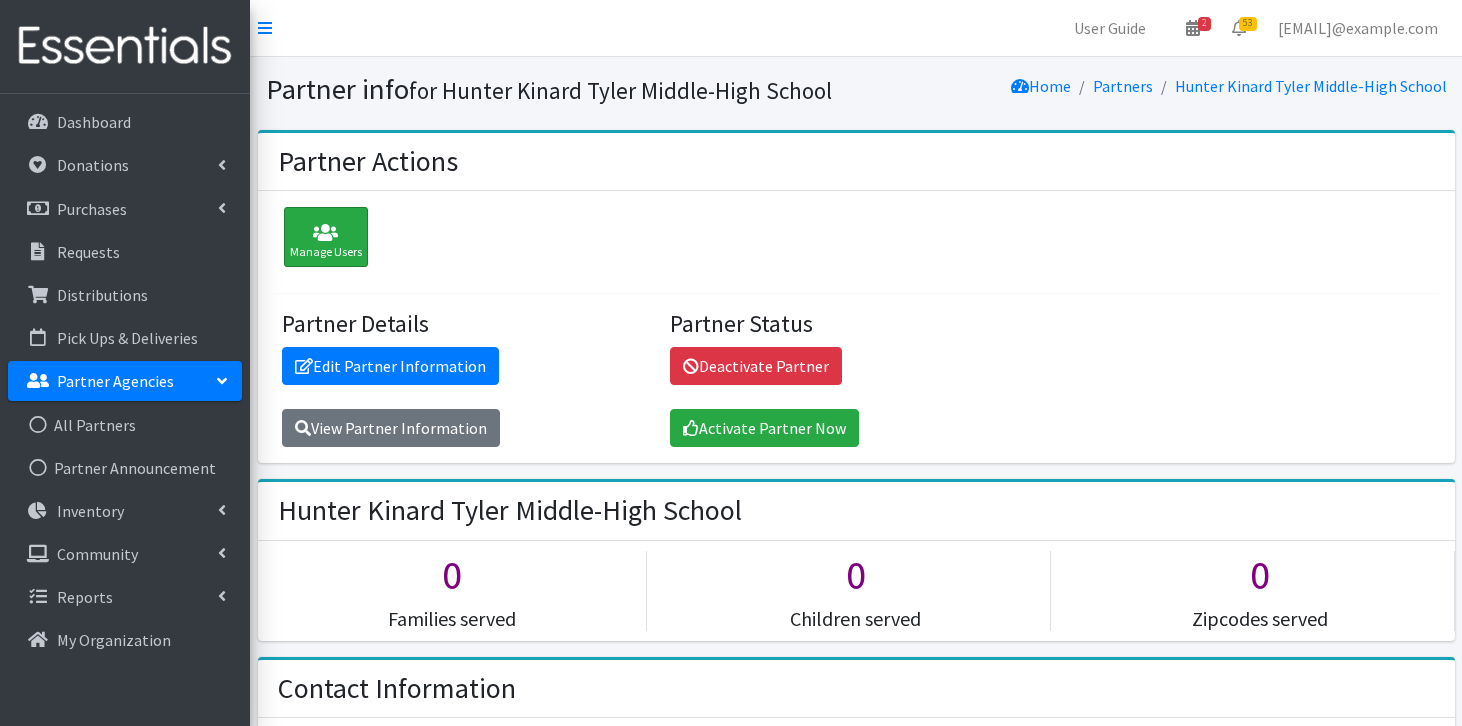 click at bounding box center [326, 233] 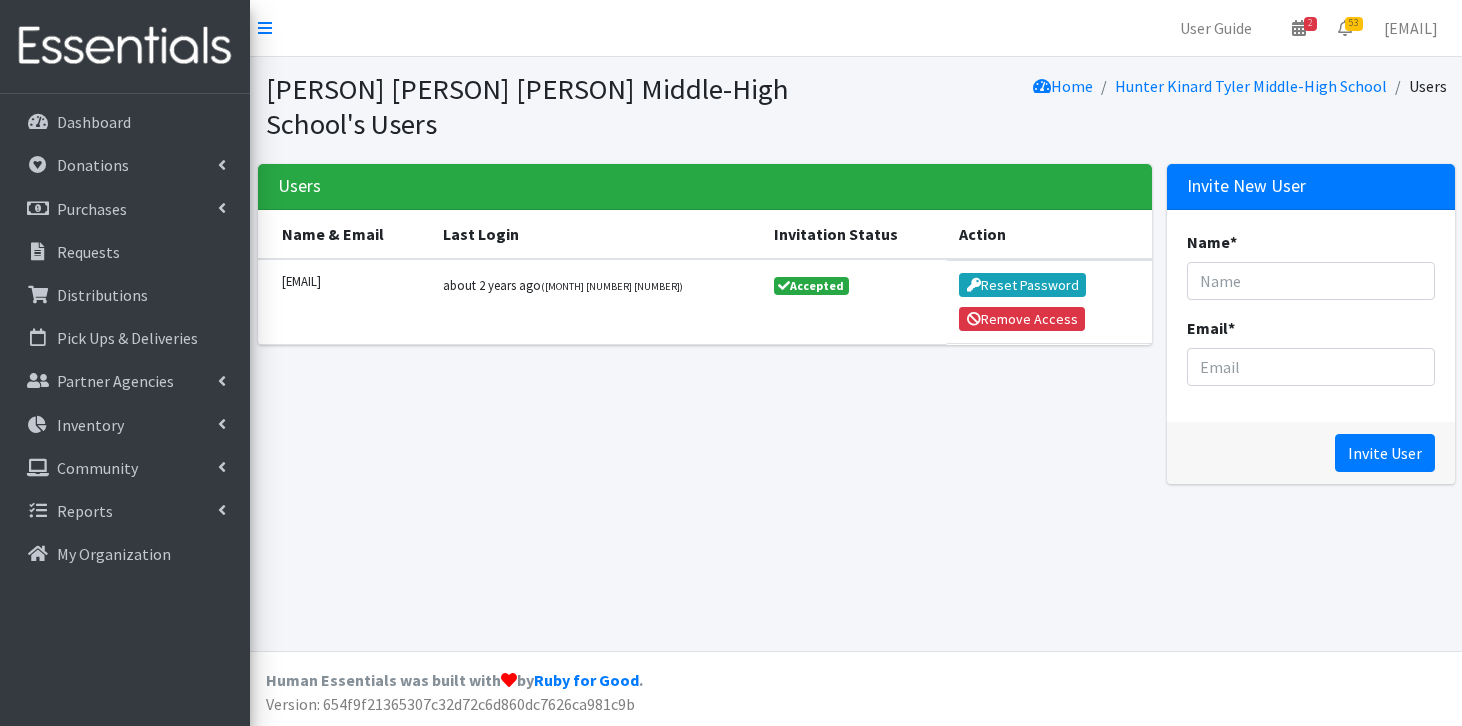 scroll, scrollTop: 0, scrollLeft: 0, axis: both 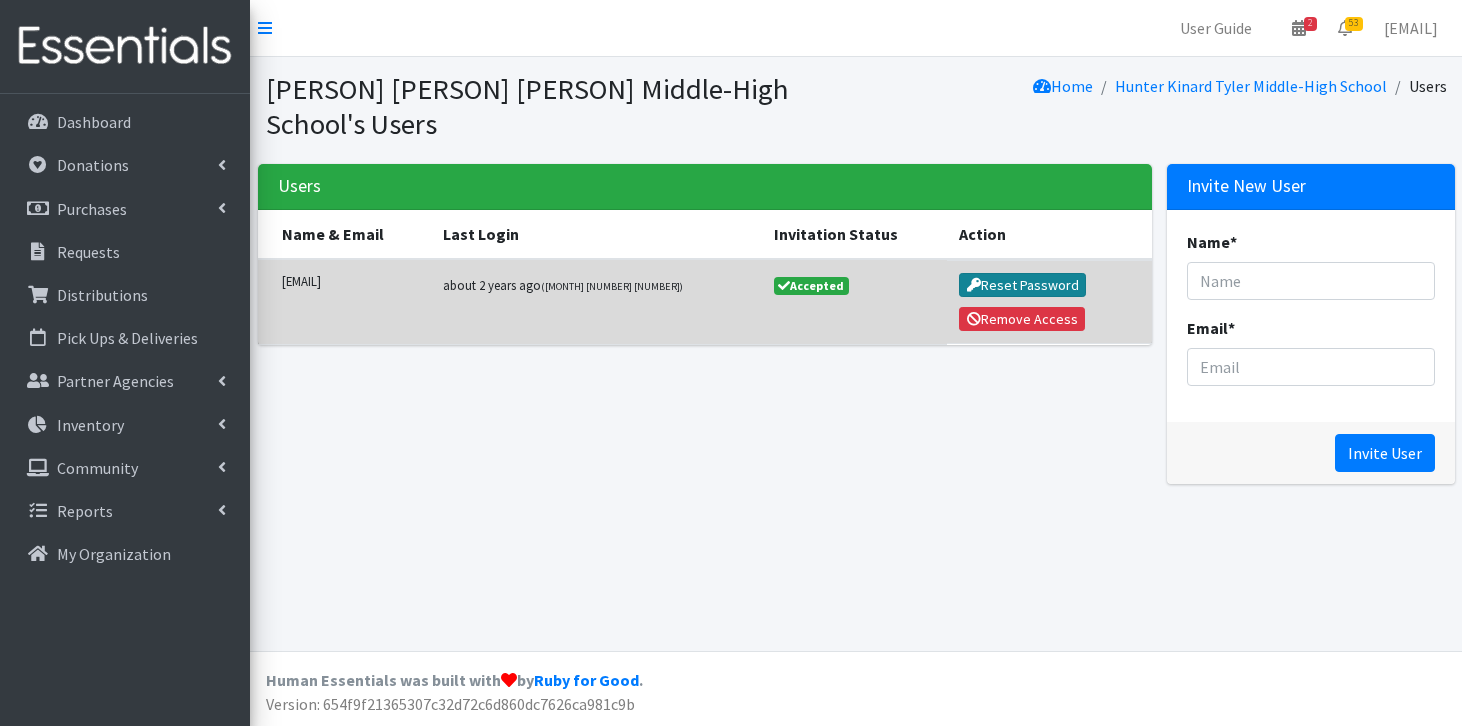 click on "Reset Password" at bounding box center [1022, 285] 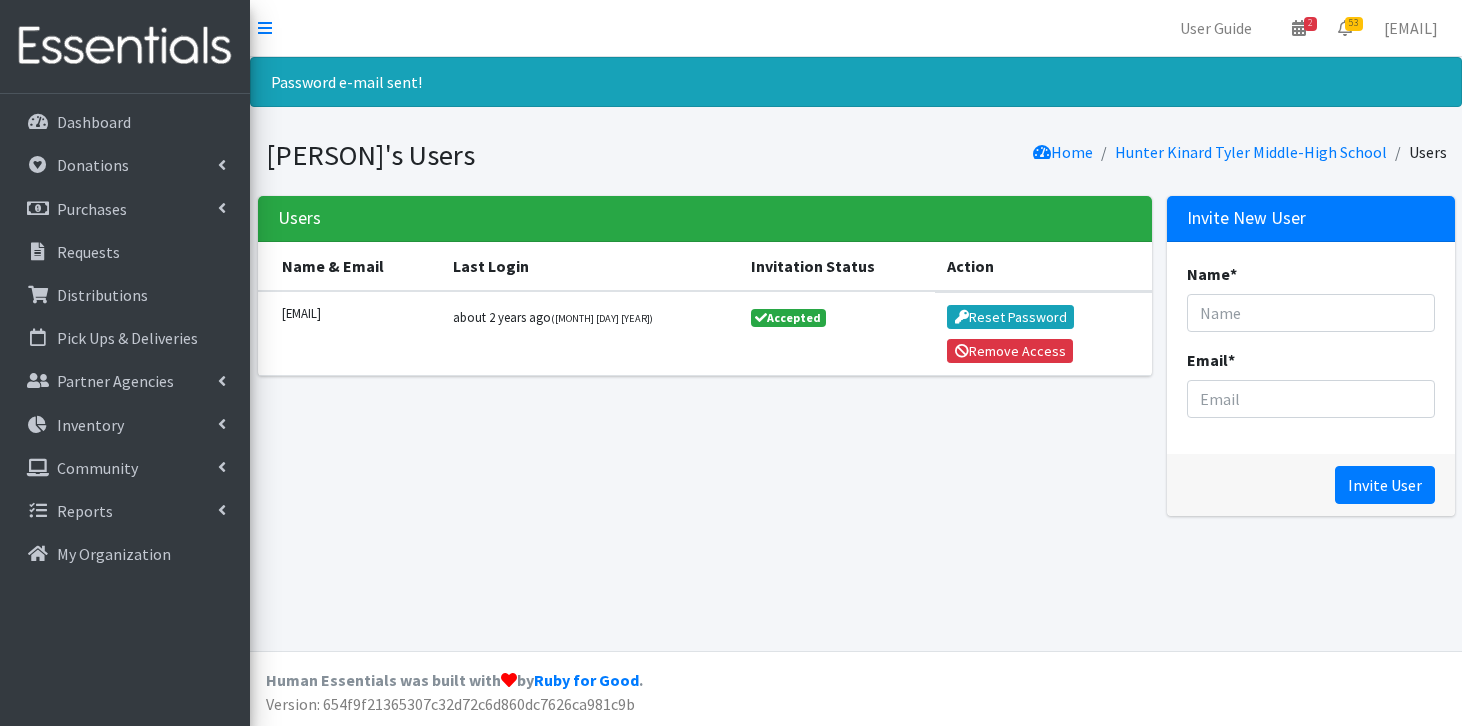 scroll, scrollTop: 0, scrollLeft: 0, axis: both 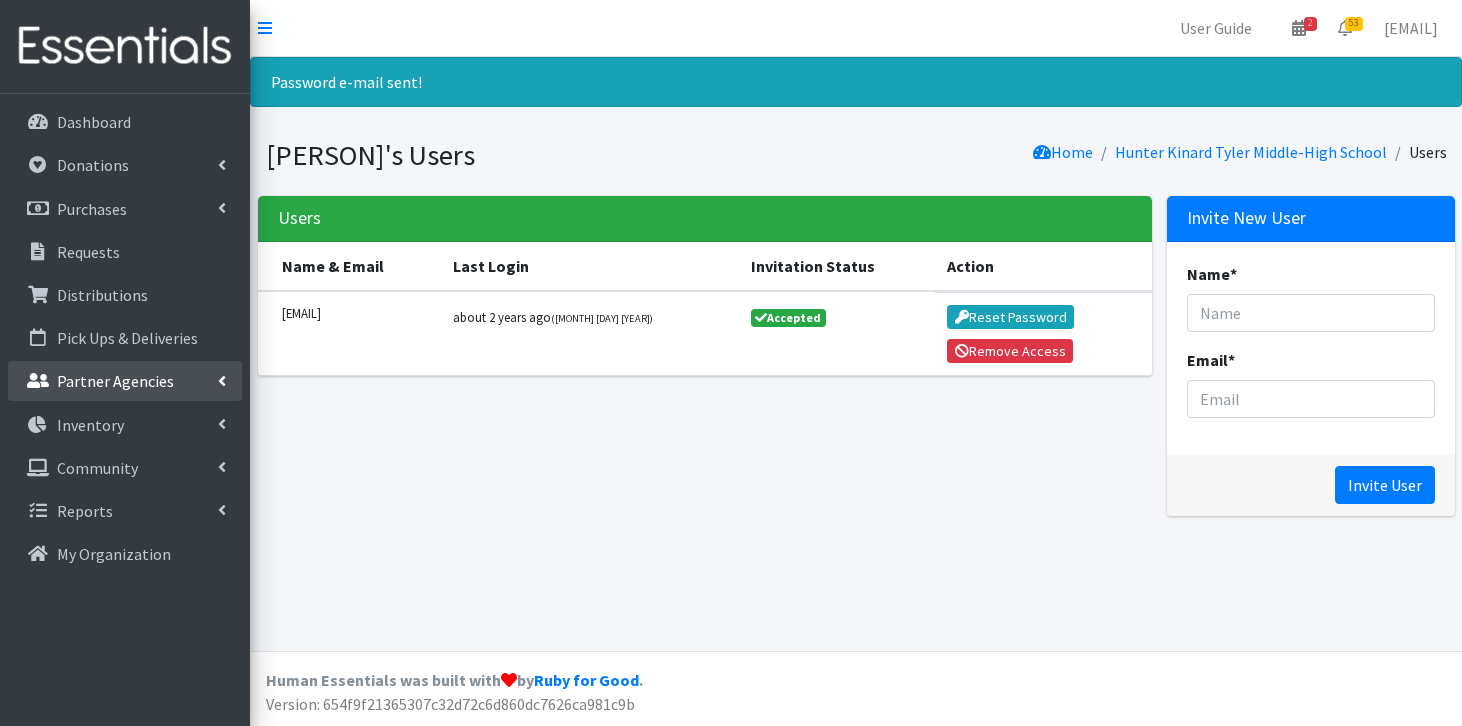 click on "Partner Agencies" at bounding box center [115, 381] 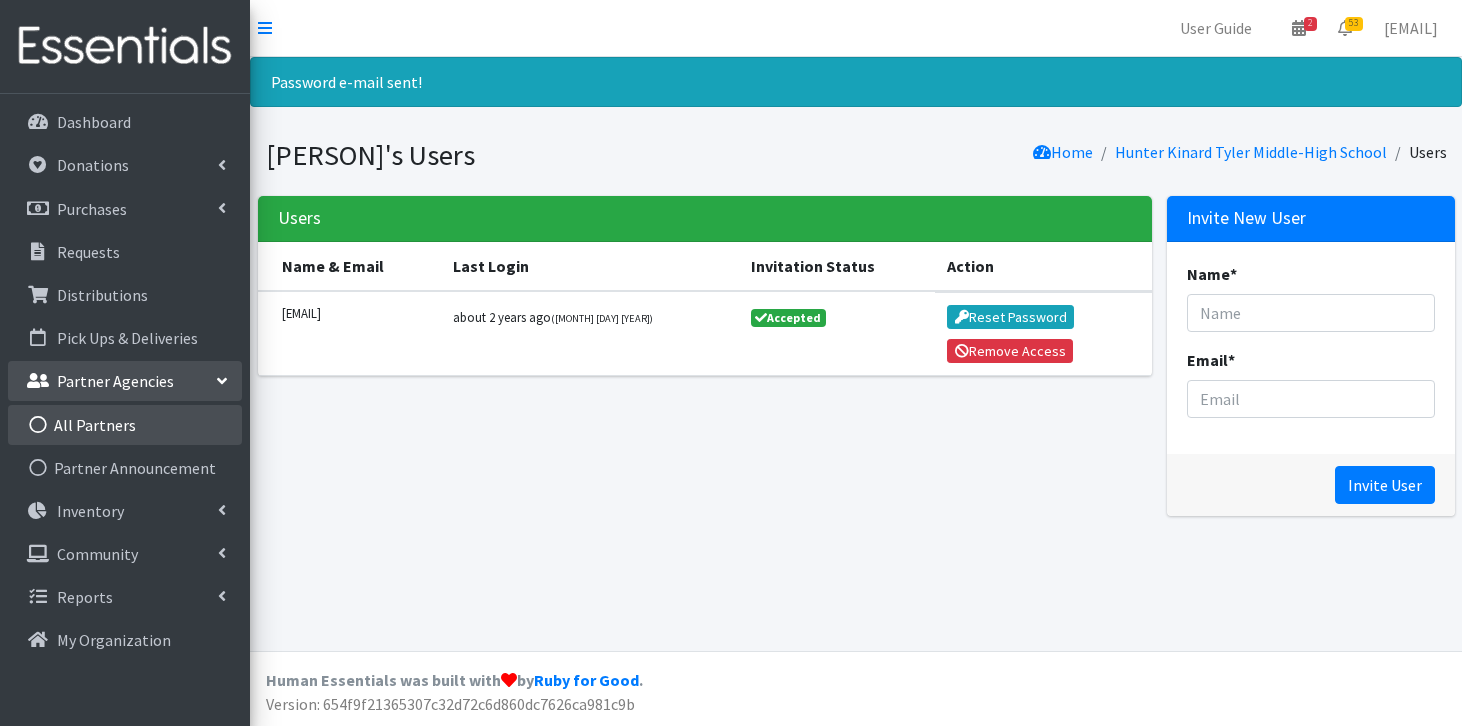 click on "All Partners" at bounding box center [125, 425] 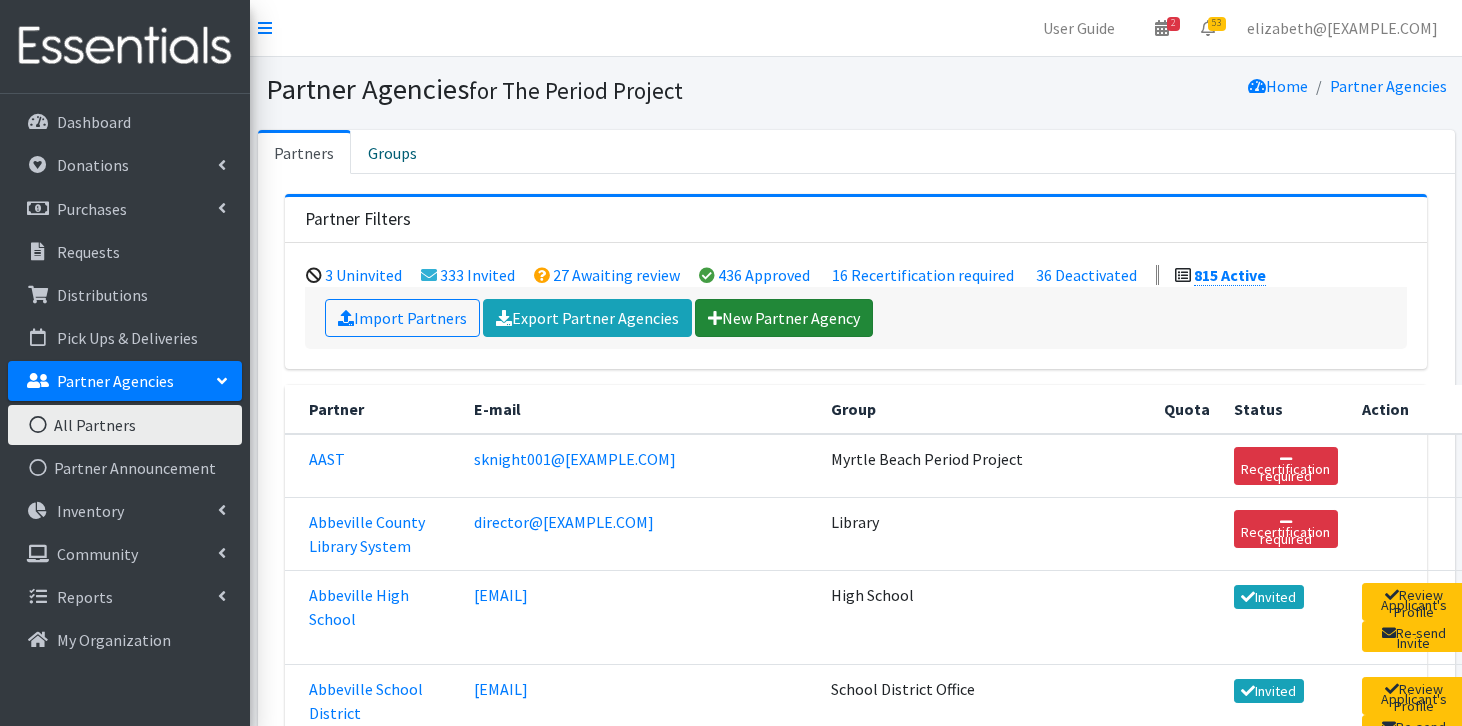 scroll, scrollTop: 0, scrollLeft: 0, axis: both 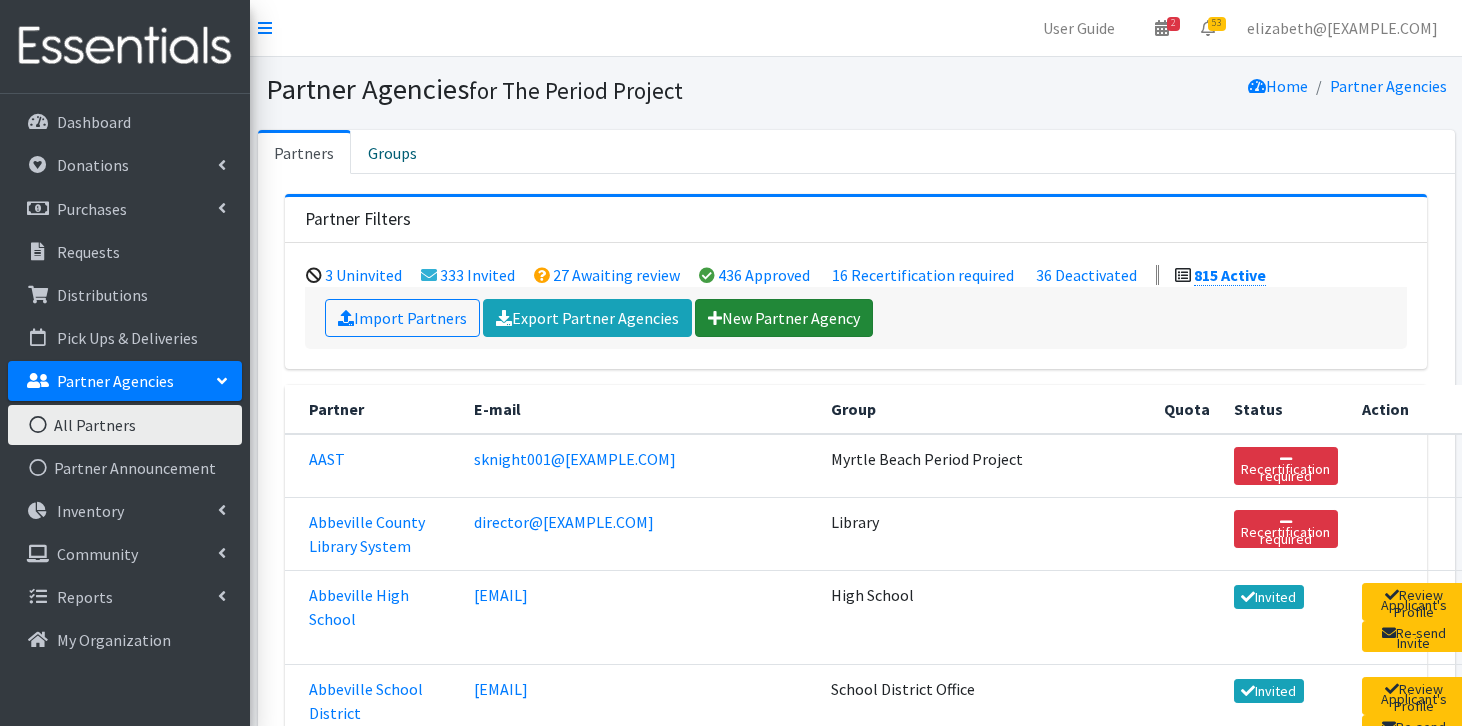 click on "New Partner Agency" at bounding box center (784, 318) 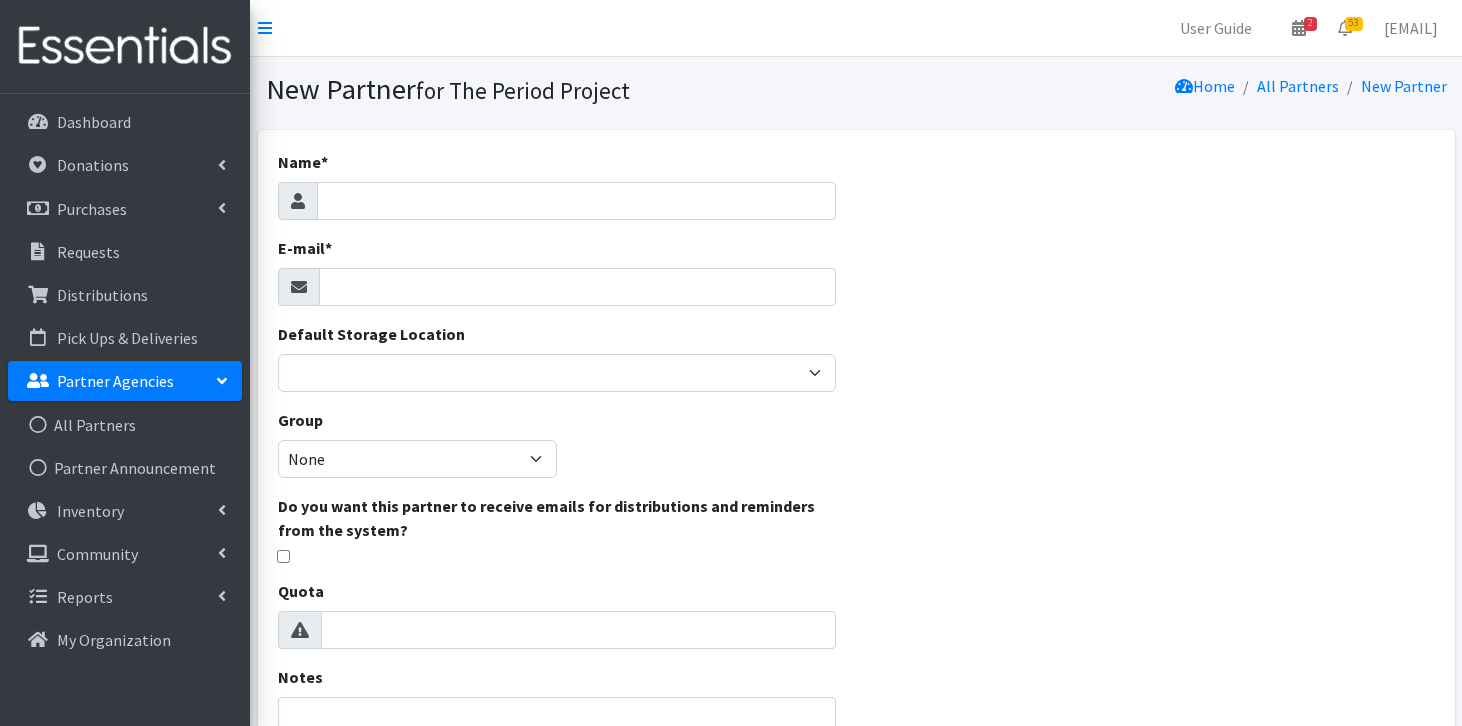 scroll, scrollTop: 0, scrollLeft: 0, axis: both 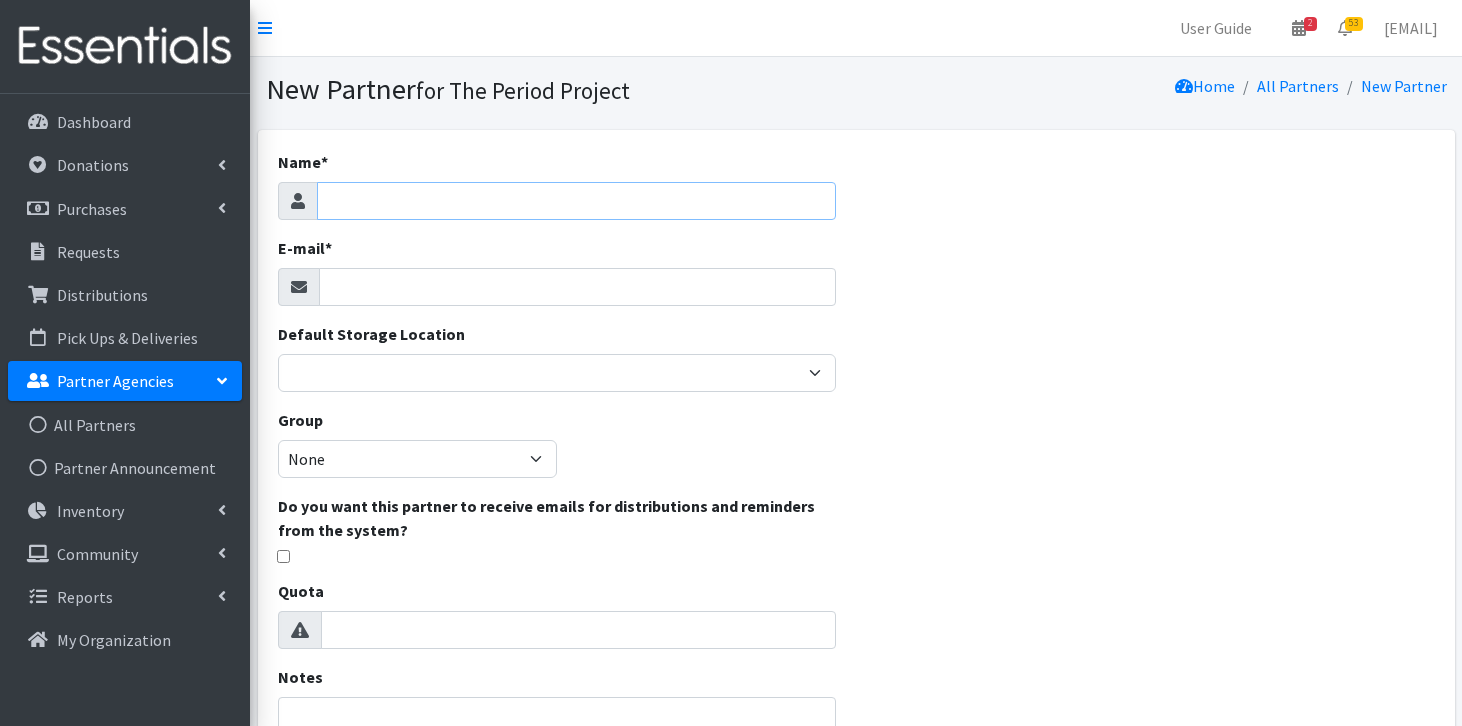 click on "Name  *" at bounding box center (577, 201) 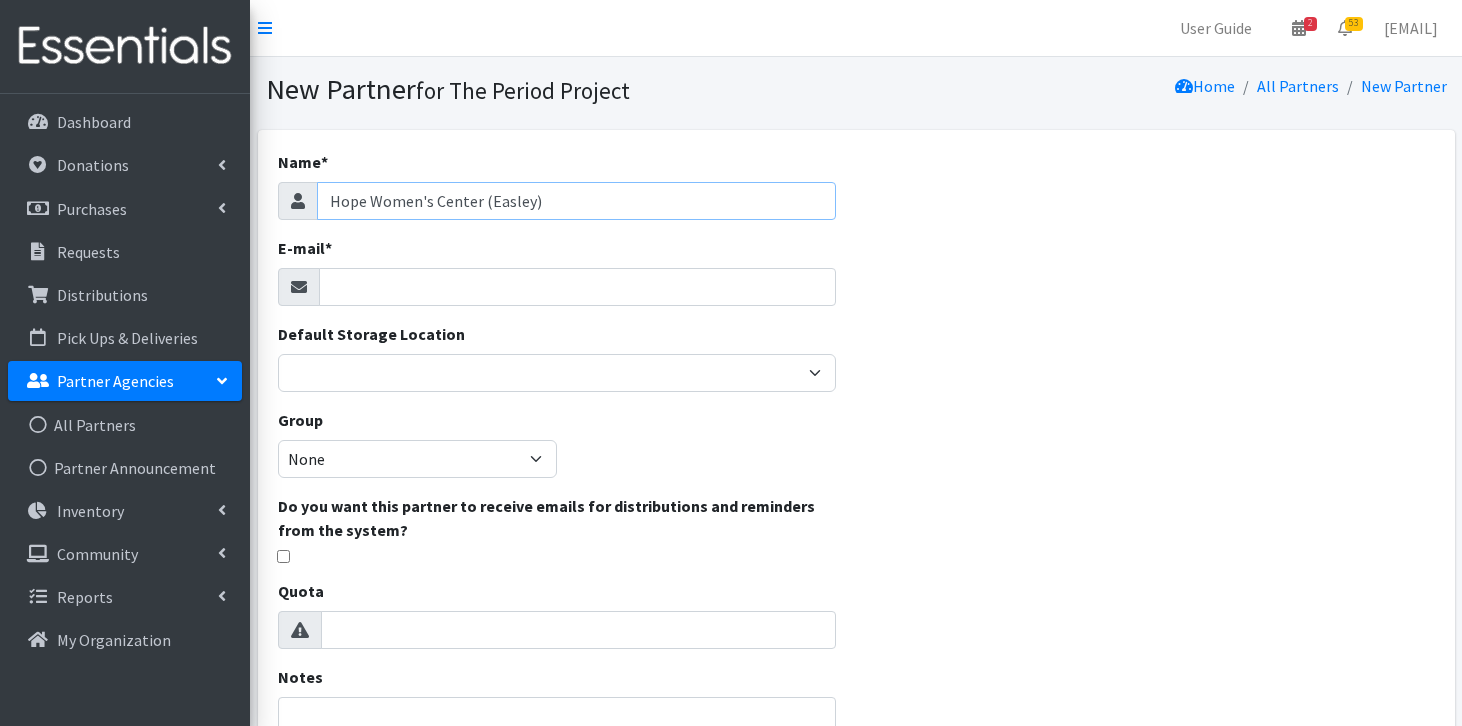 type on "Hope Women's Center (Easley)" 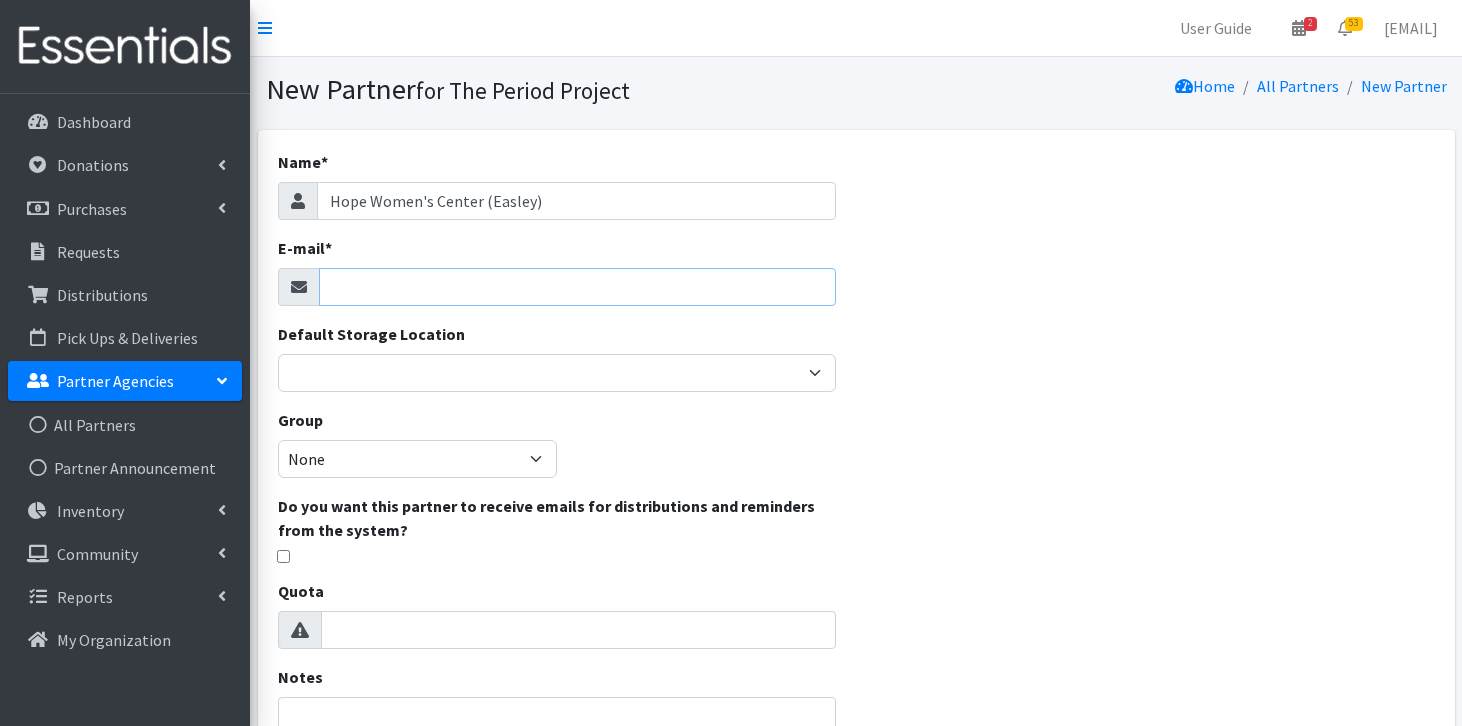 click on "E-mail  *" at bounding box center [578, 287] 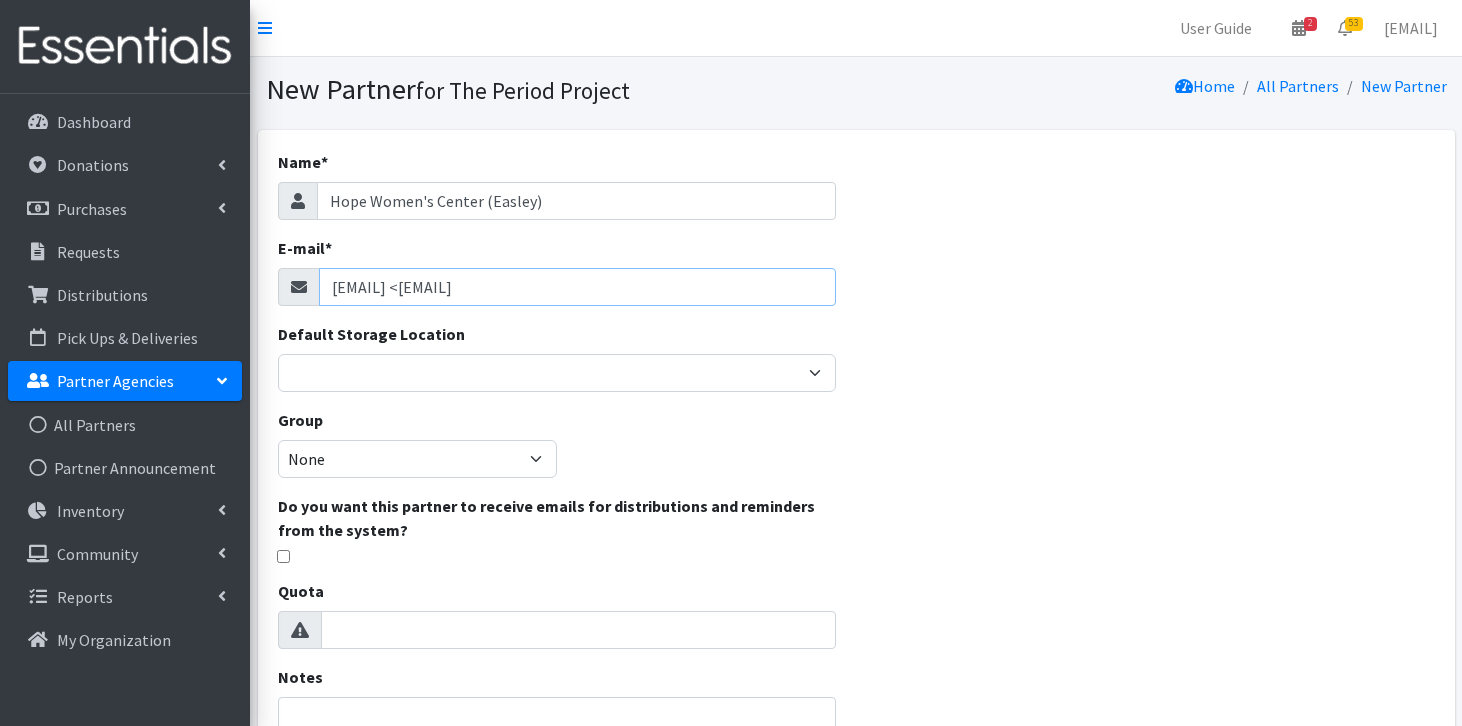 scroll, scrollTop: 0, scrollLeft: 39, axis: horizontal 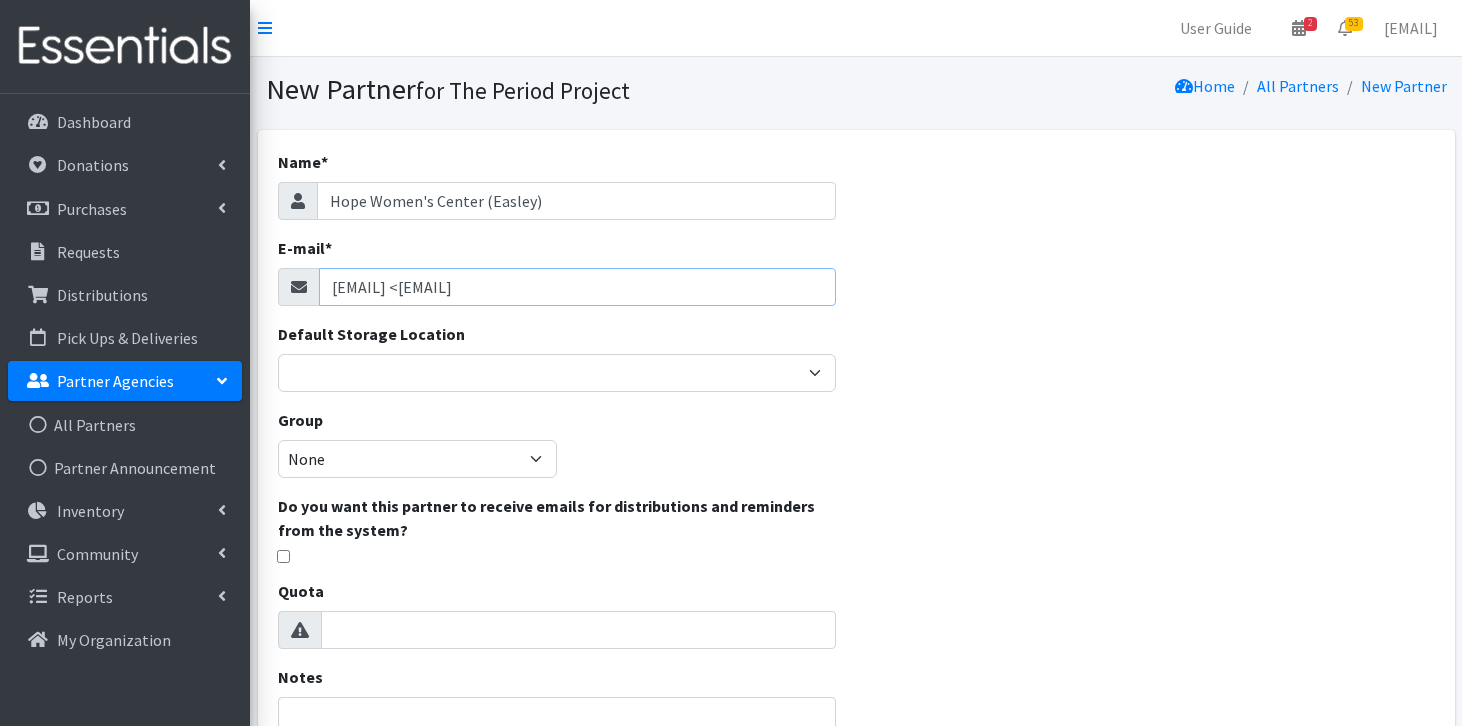 drag, startPoint x: 564, startPoint y: 284, endPoint x: 281, endPoint y: 262, distance: 283.85382 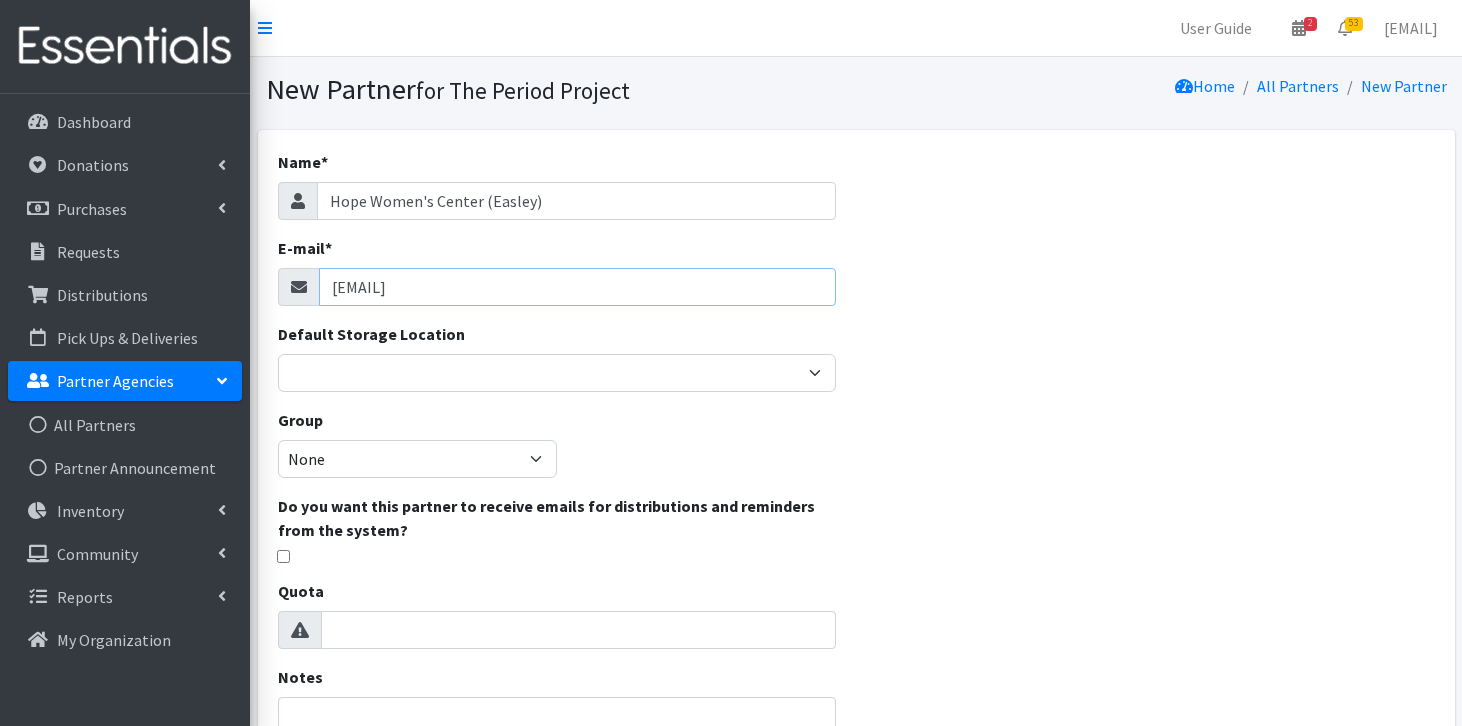 type on "[EMAIL]" 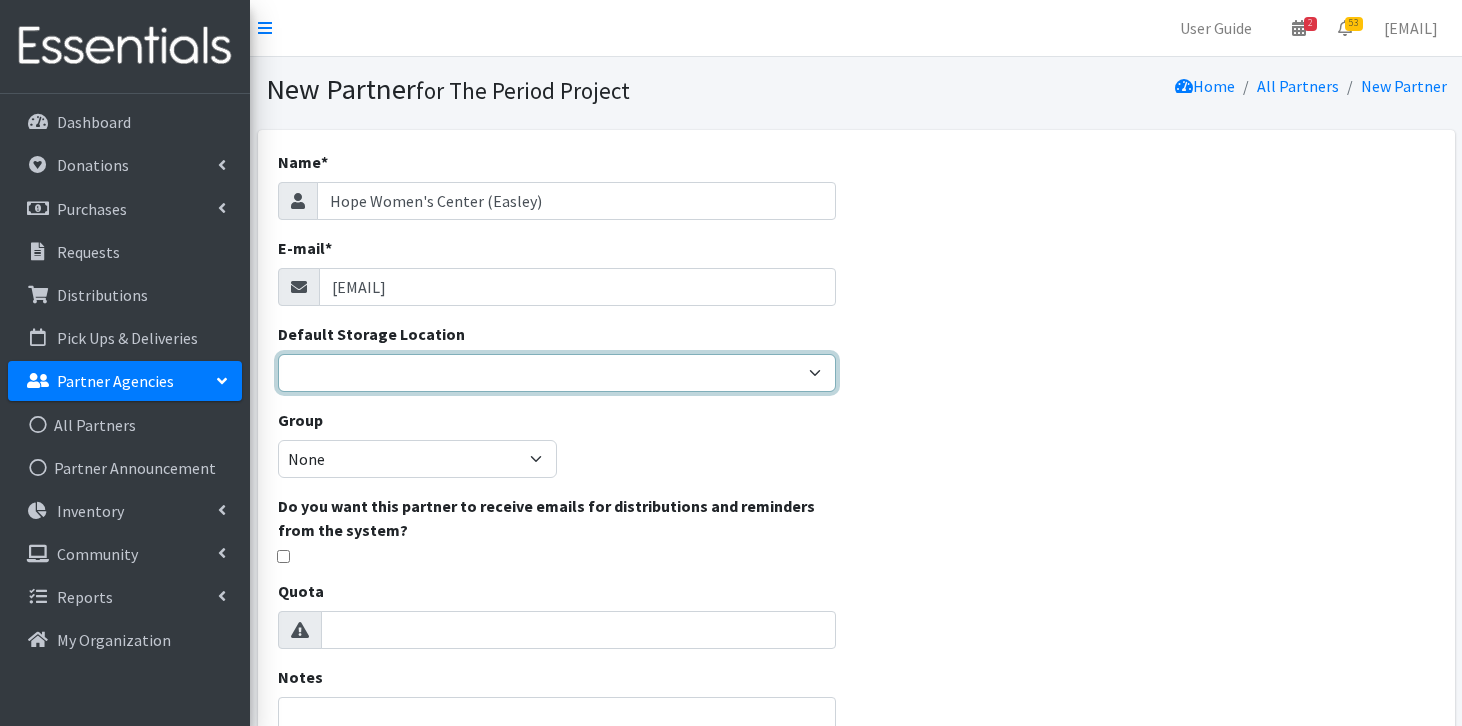 click on "Anderson HPP
Atlanta, GA
Charleston
Charlotte
Clemson University
Columbia chapter
Corpus Christi, TX
Henry County, GA
HQ - The Period Project  Greenville - HQ
Montogomery Co, MD
Myrtle Beach
Spartanburg
TRIAD TPP" at bounding box center [557, 373] 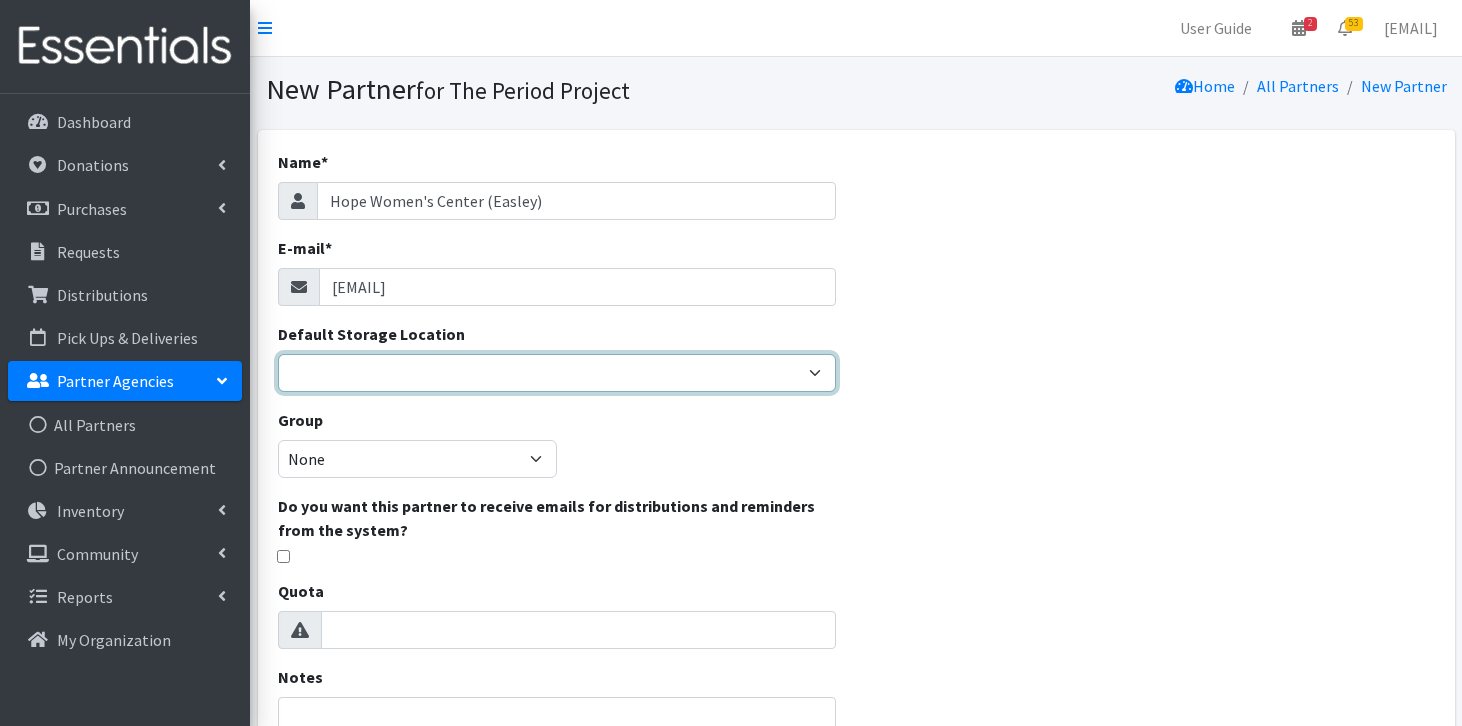 select on "230" 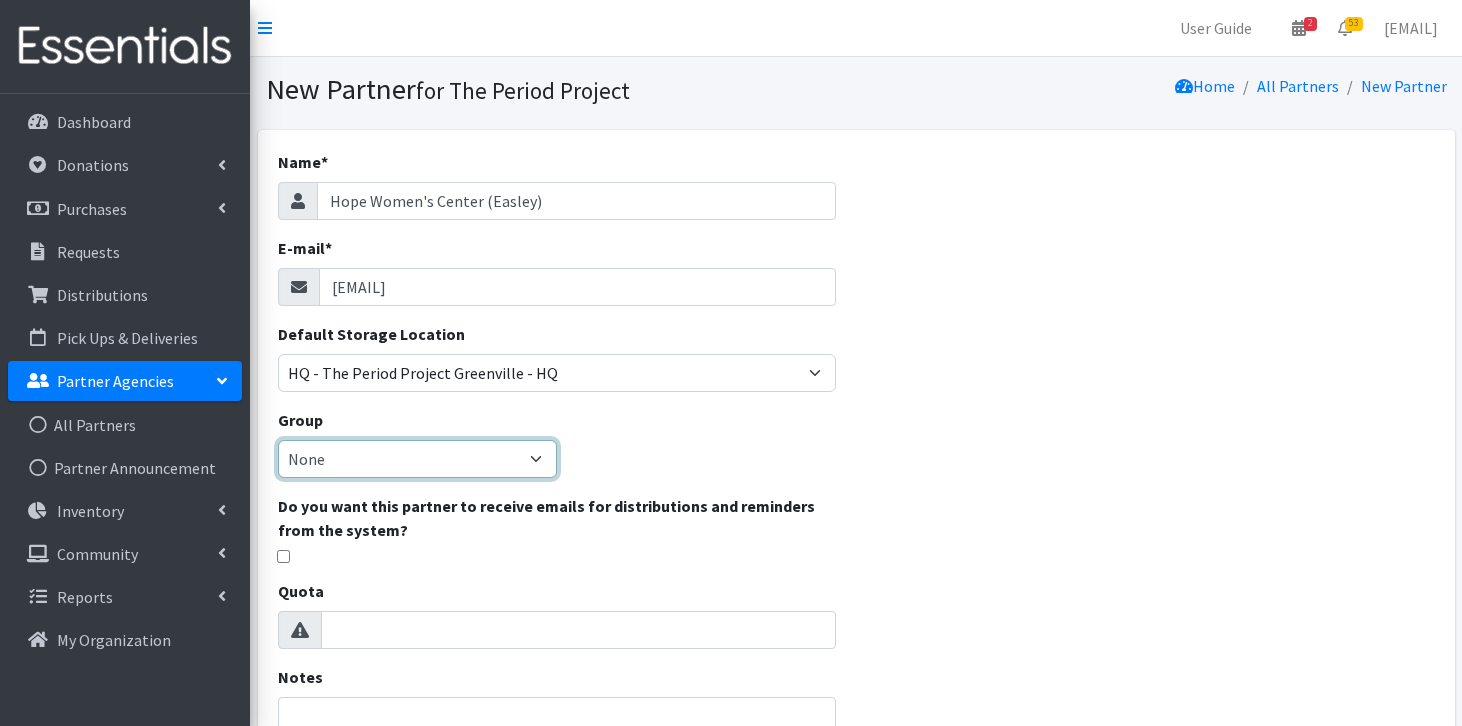 click on "None
Middle School
High School
Elementary School
Unsheltered Support
Head Start
Library
ABNEY Foundation (ANDERSON COUNTY)
GVL County Head Start Centers
Faith Based
Spartanburg Period Project
Myrtle Beach Period Project
Atlanta Period Project
Clemson University Period Project
TRIAD Period Project
Charlotte Period Project
Corpus Christi Period Project
Montgomery Co, MD Period Project
Still Hopes Episcopal Retirement Community
St. Claire's Home
School District Office
MIDLANDS Counties
LOWCOUNTRY (BEAUFORT/JASPER/HAMPTON/COLLETON)
Greenwood Area
Food Pantry
Child Based Service
Adult based agency
Charleston area
Henry County, GA
Cherokee and Union Counties
York/Chester/Lancaster Counties
Blythewood area chapter
GVL County Schools
GVL County AGENCIES/ORGS
ATL
Spartanburg County" at bounding box center [417, 459] 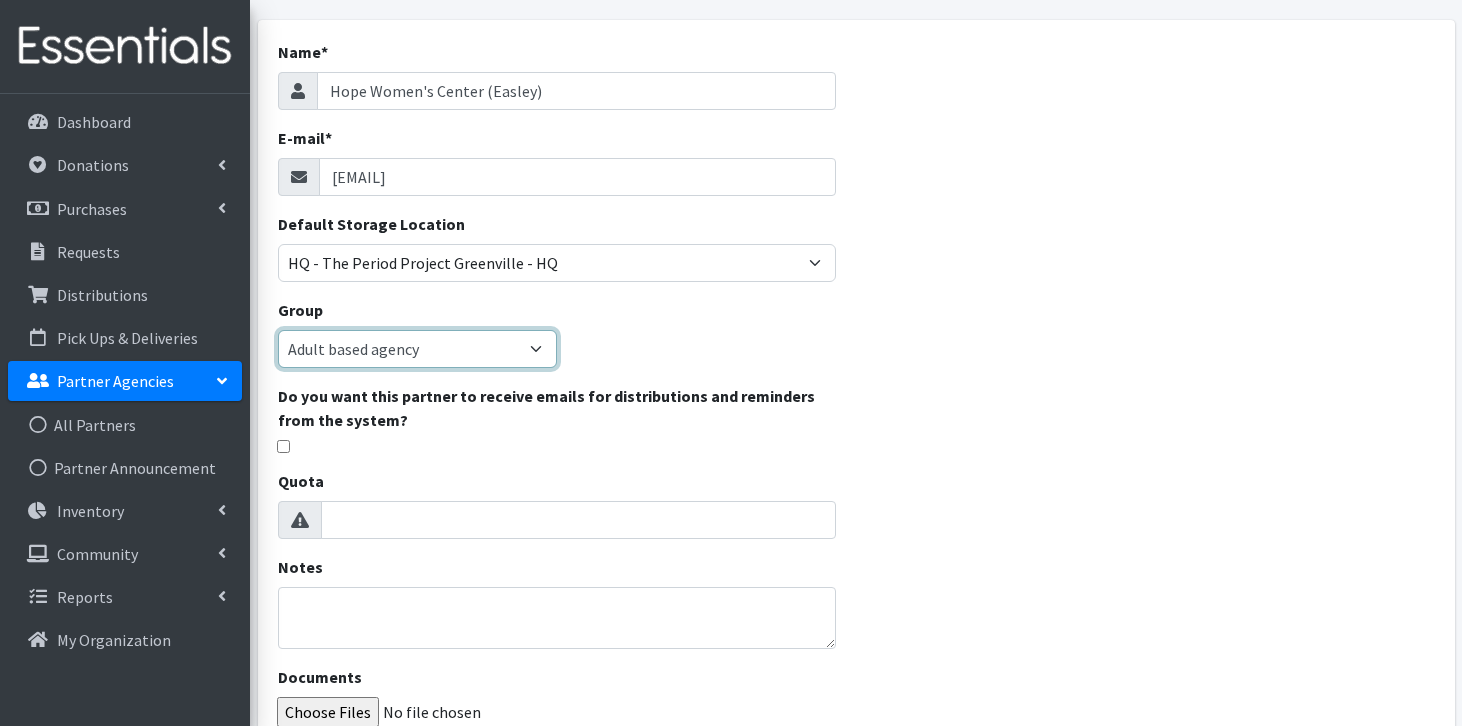scroll, scrollTop: 112, scrollLeft: 0, axis: vertical 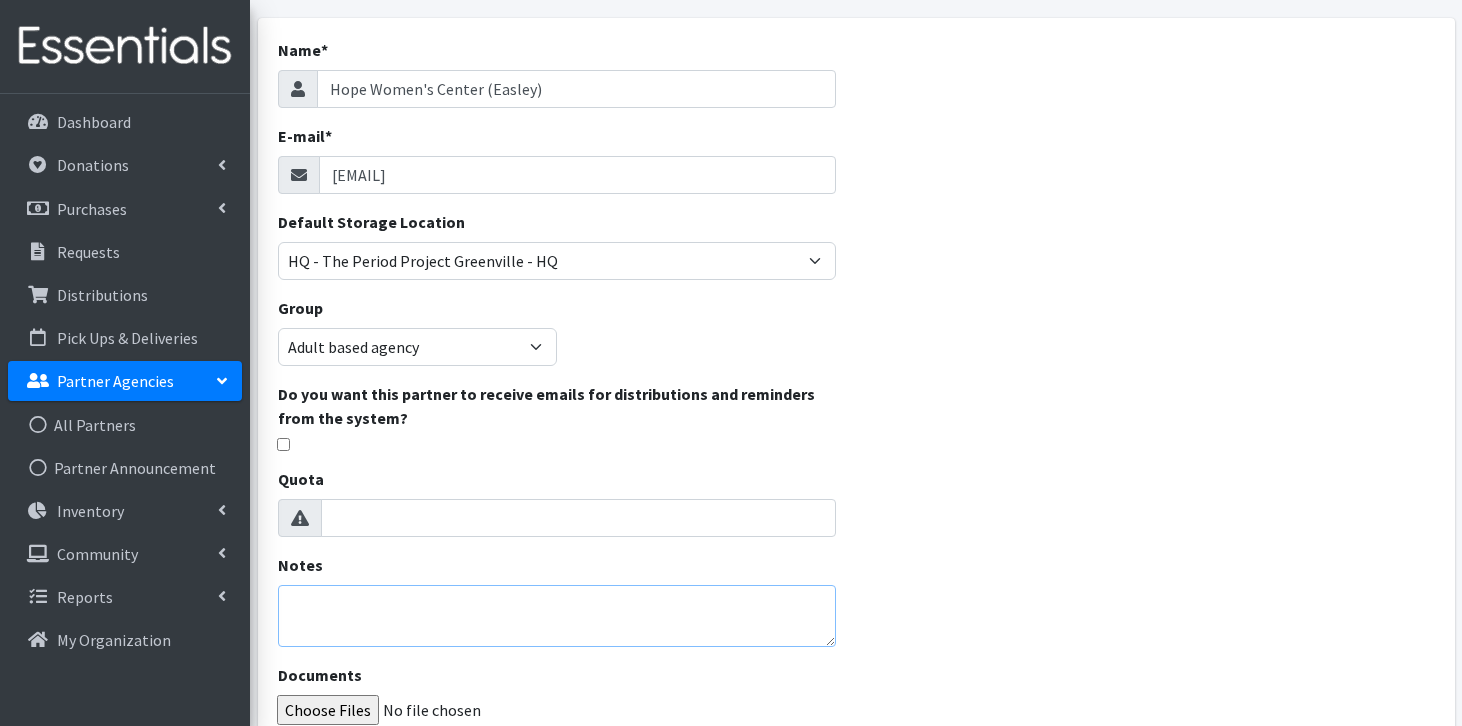 click on "Notes" at bounding box center [557, 616] 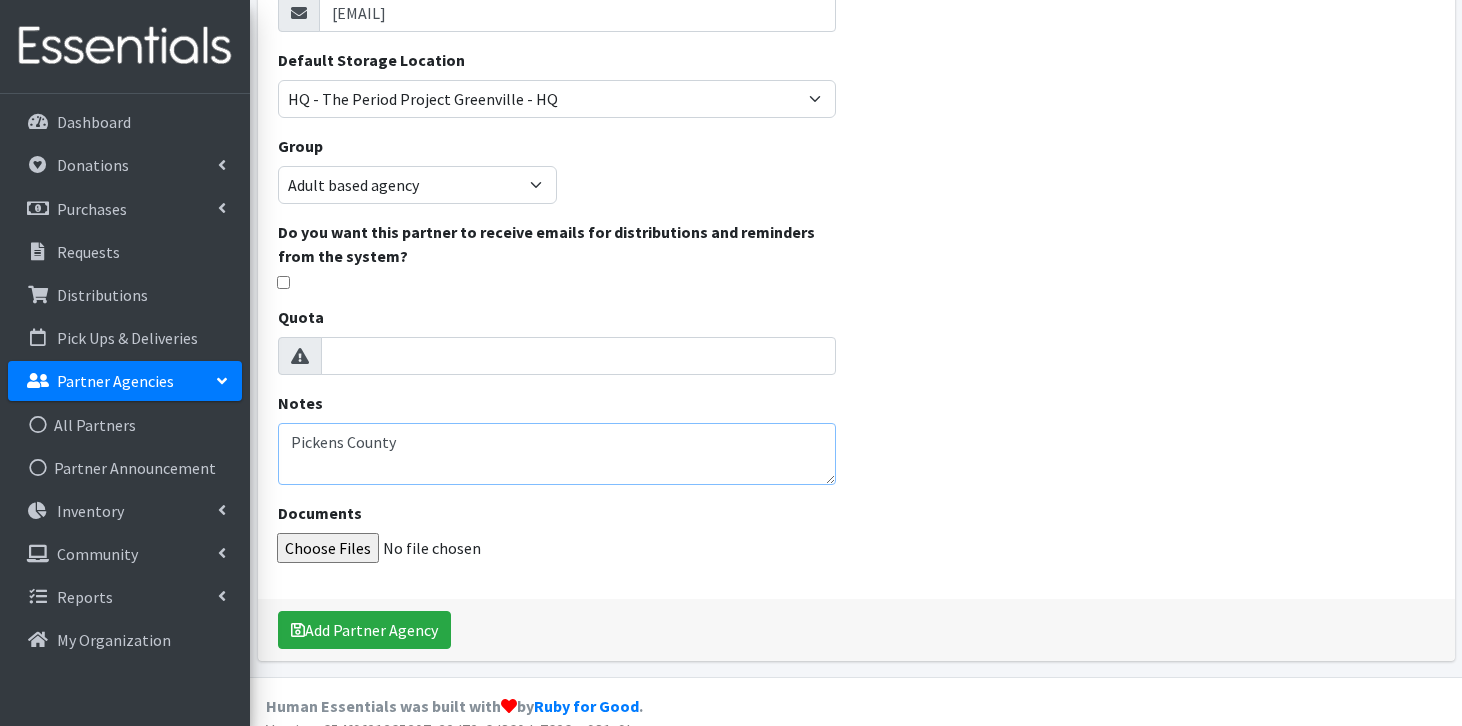 scroll, scrollTop: 299, scrollLeft: 0, axis: vertical 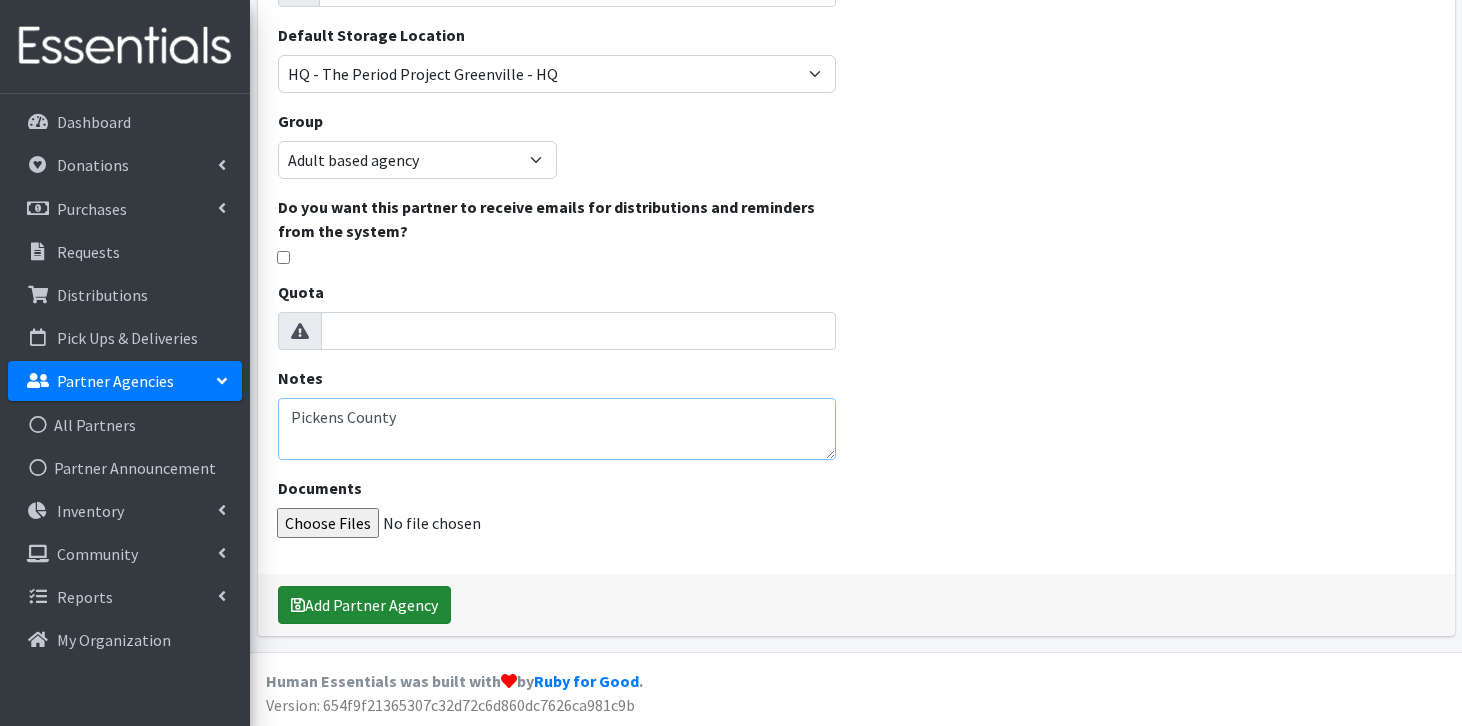 type on "Pickens County" 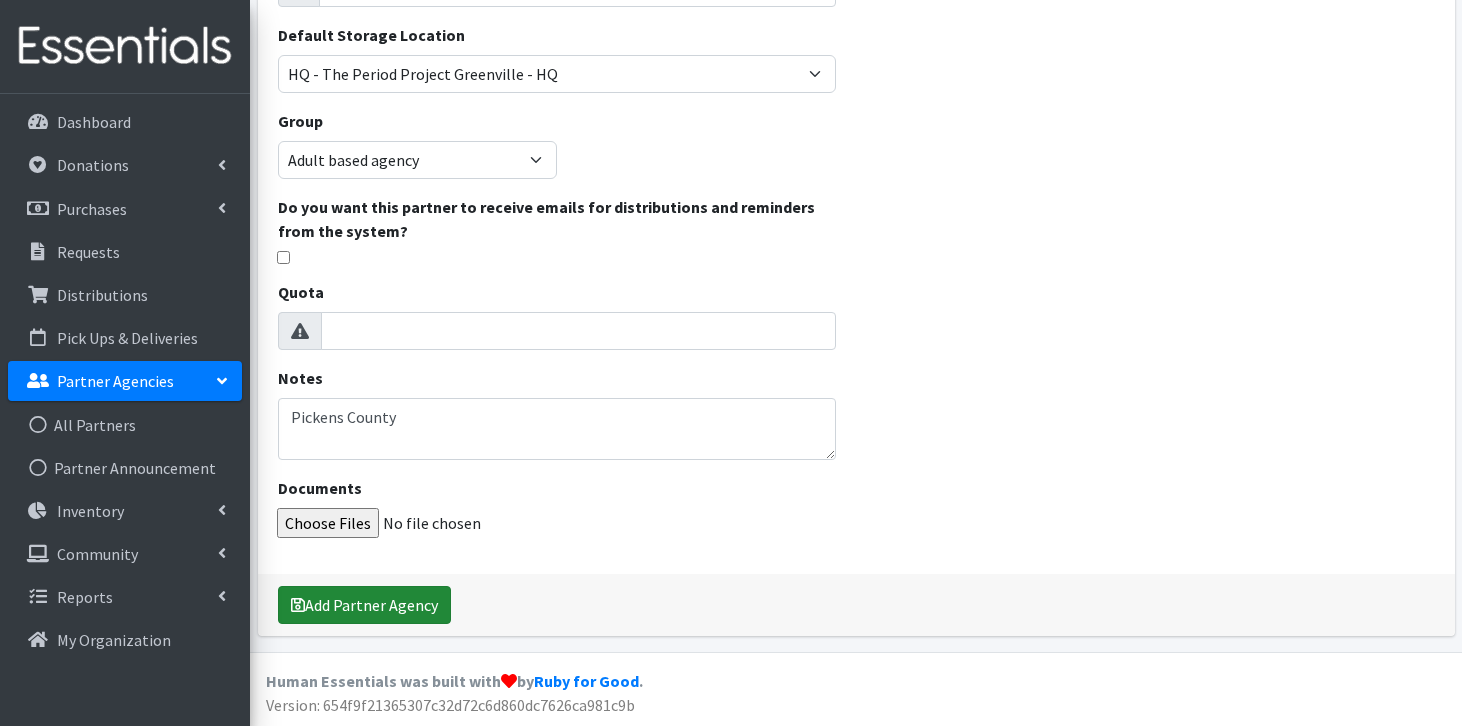 click on "Add Partner Agency" at bounding box center (364, 605) 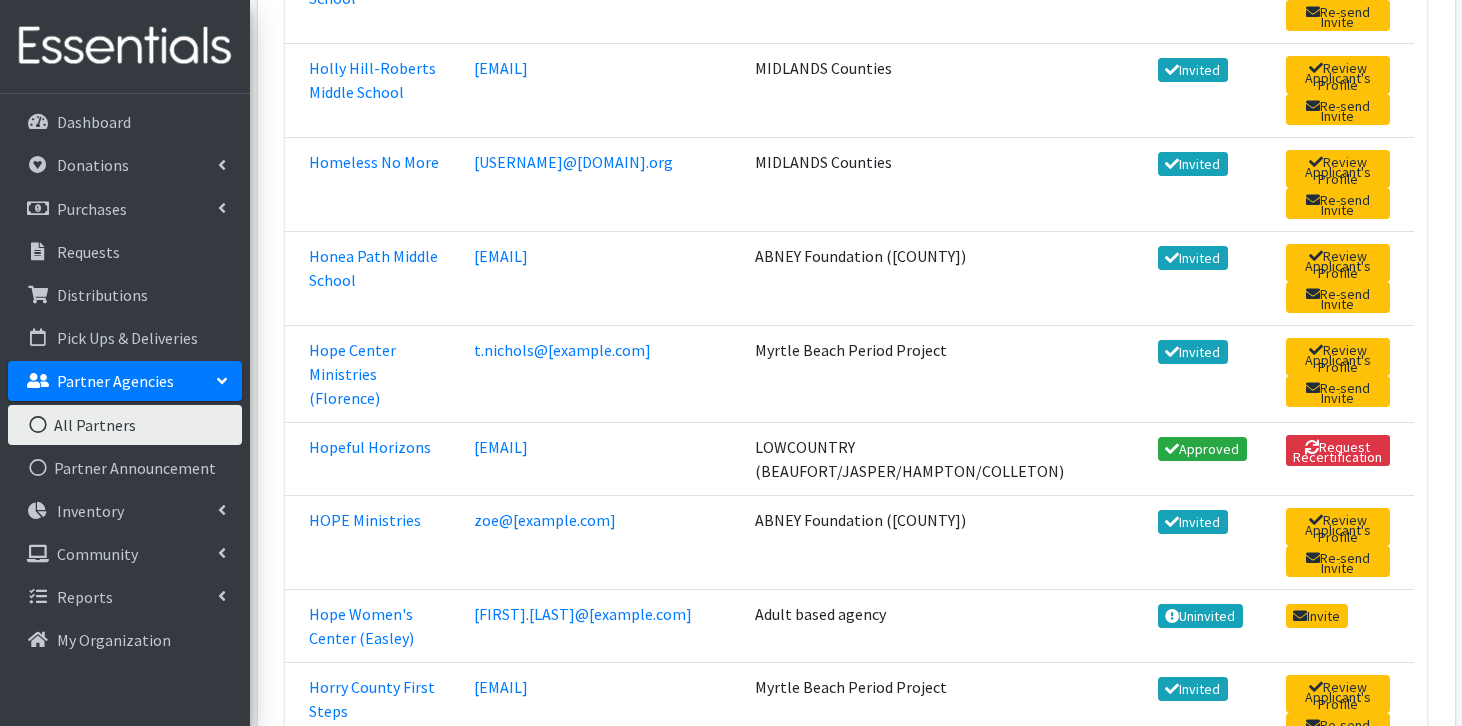 scroll, scrollTop: 27887, scrollLeft: 0, axis: vertical 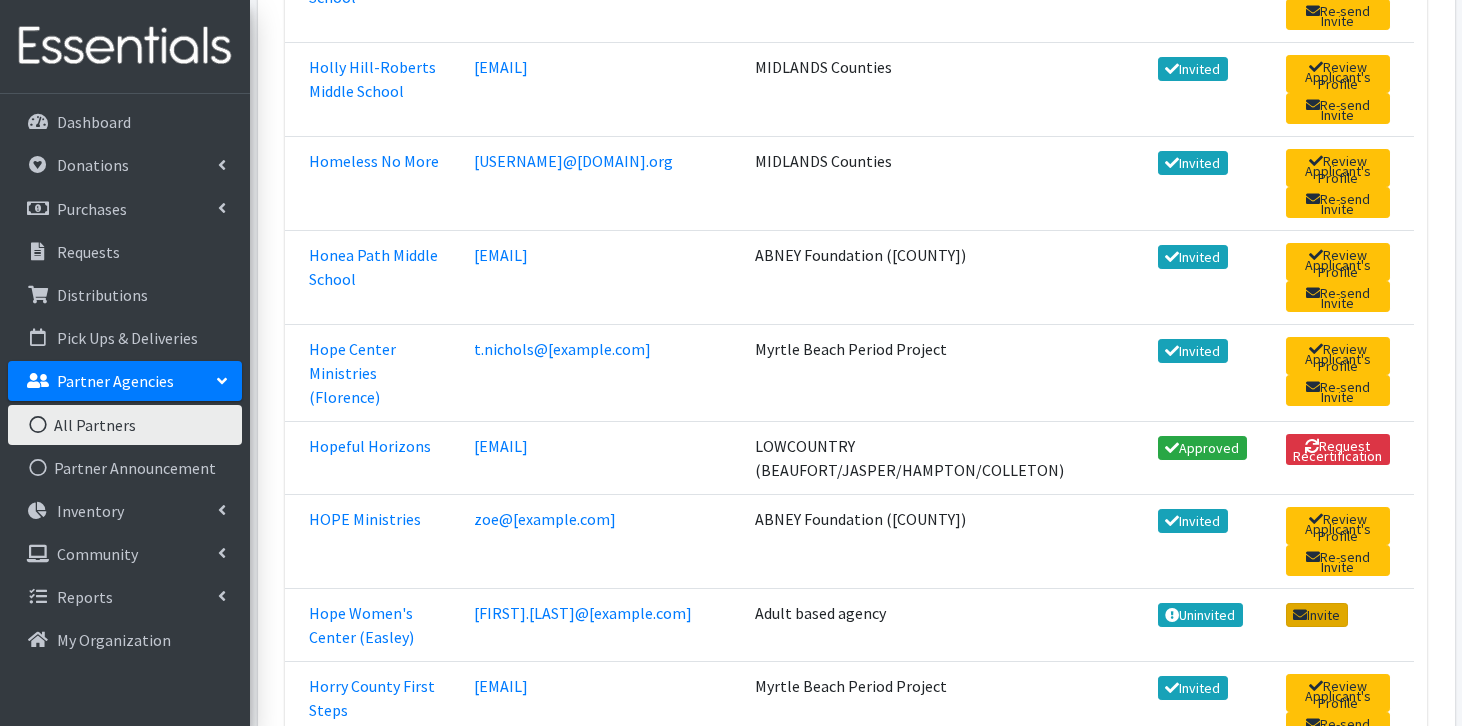 click on "Invite" at bounding box center (1317, 615) 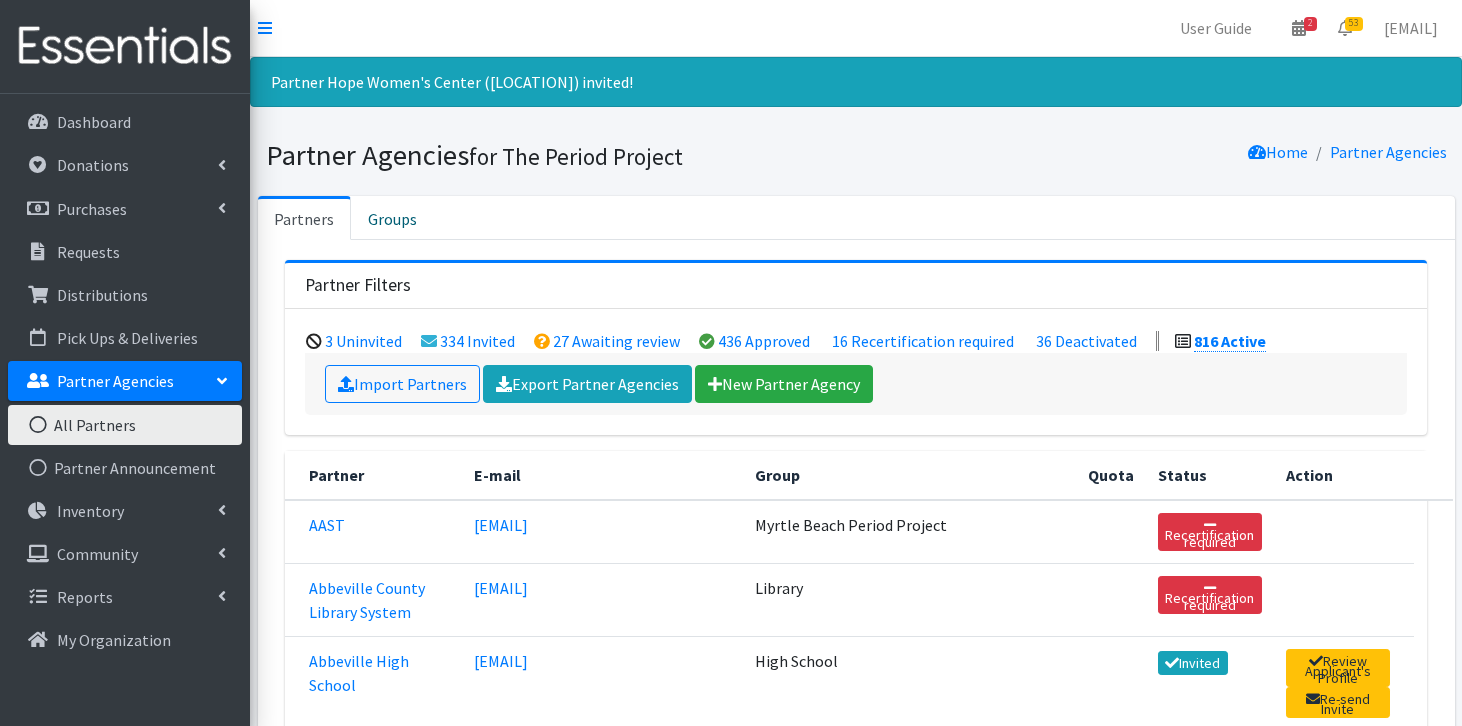 scroll, scrollTop: 0, scrollLeft: 0, axis: both 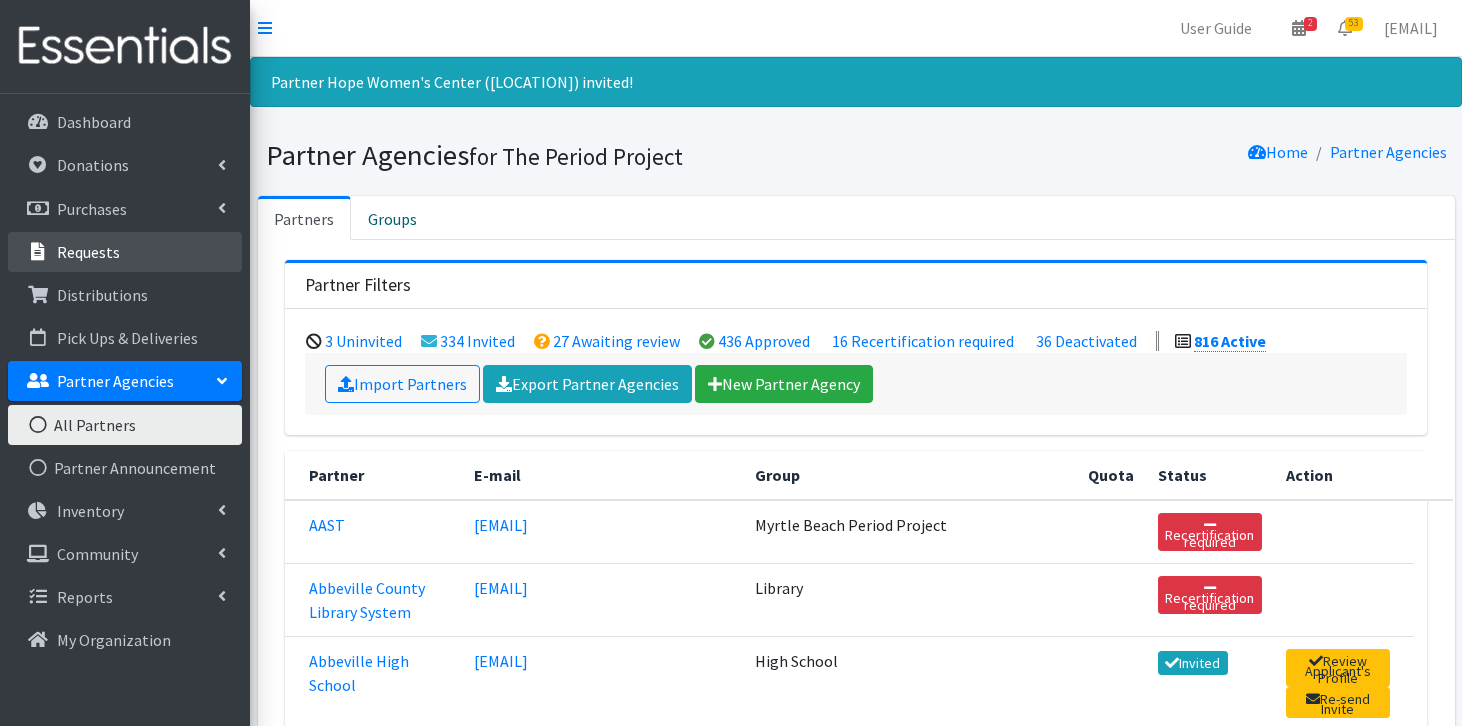 click on "Requests" at bounding box center [125, 252] 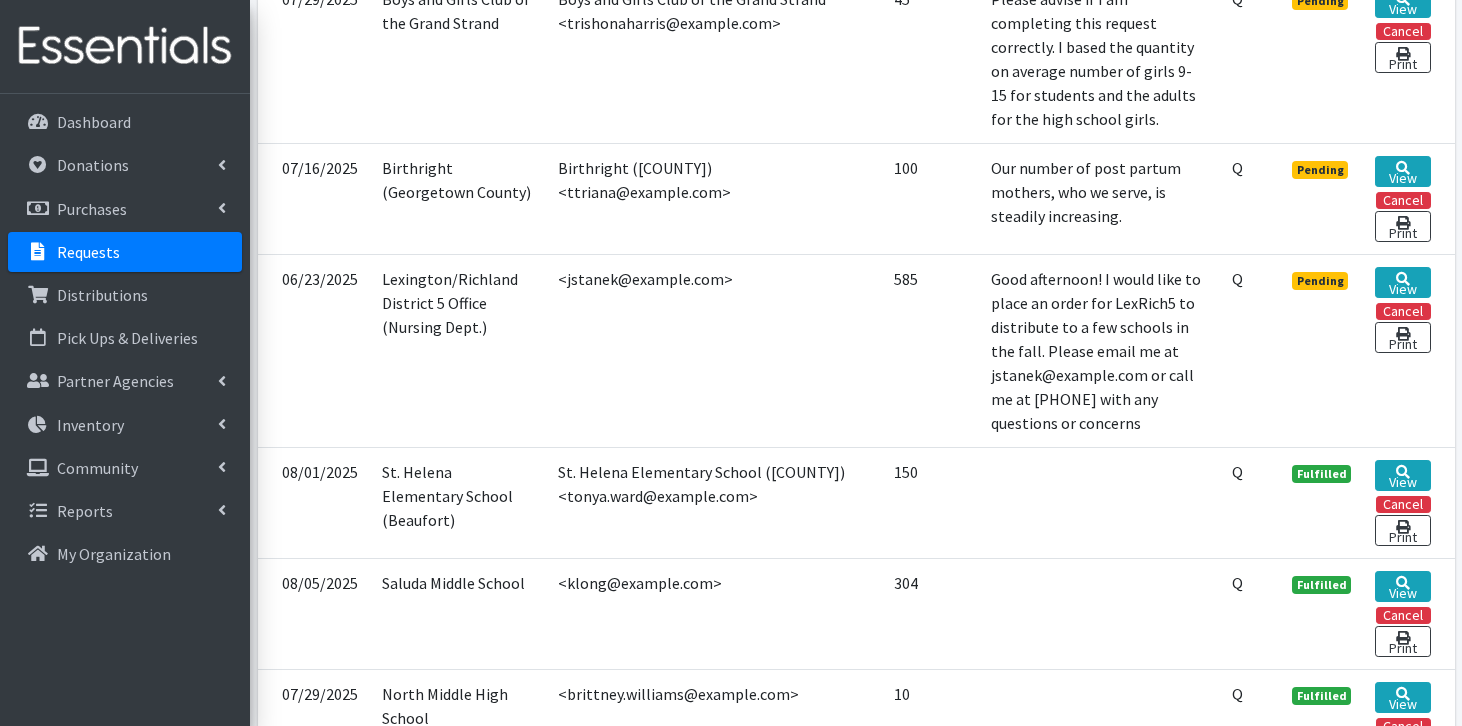 scroll, scrollTop: 755, scrollLeft: 0, axis: vertical 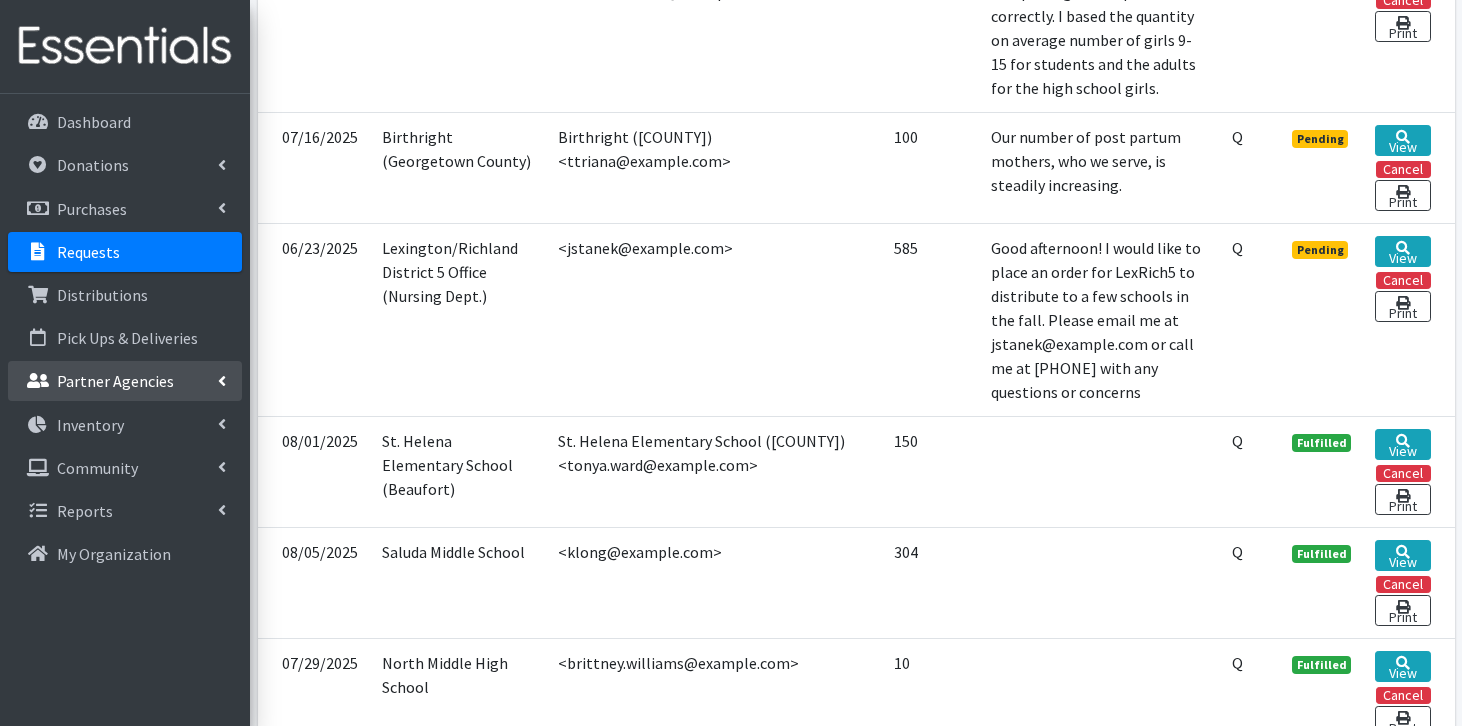 click on "Partner Agencies" at bounding box center (115, 381) 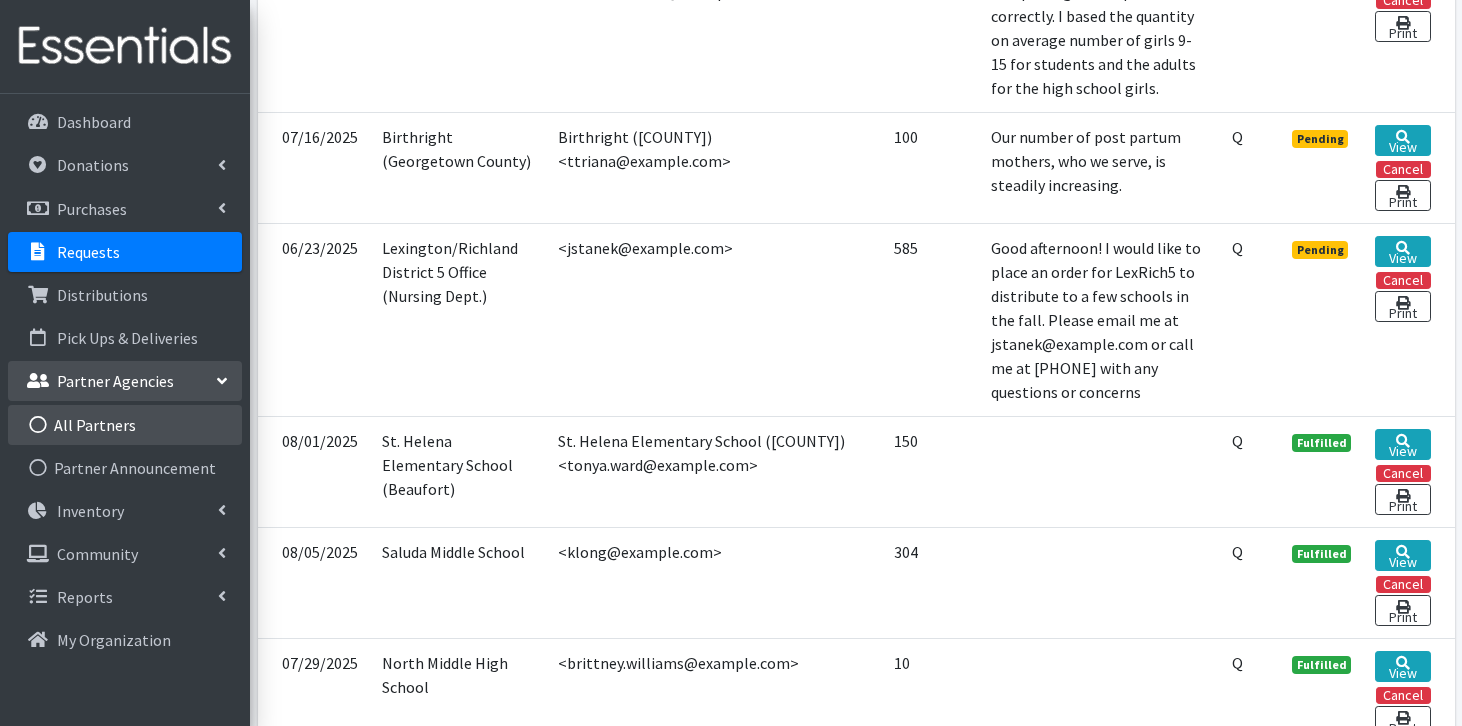 click on "All Partners" at bounding box center [125, 425] 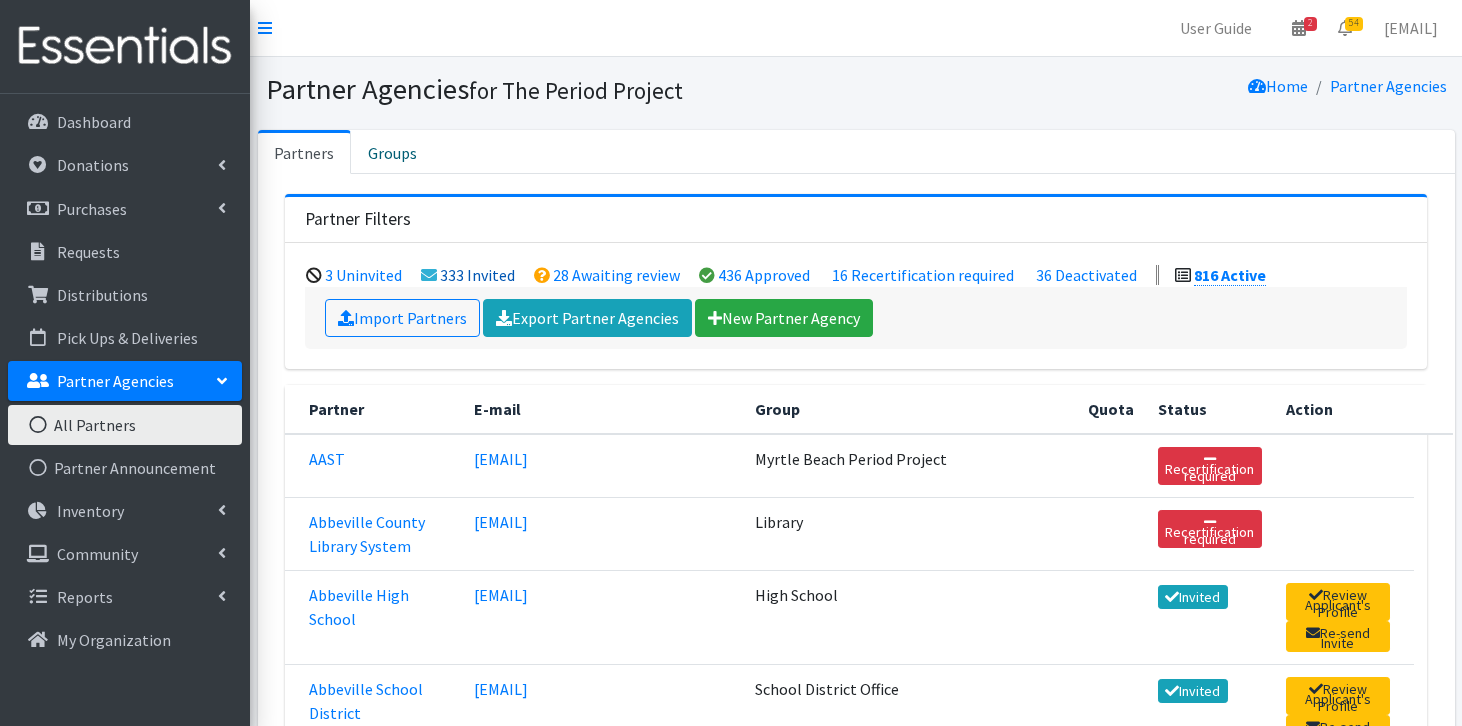scroll, scrollTop: 0, scrollLeft: 0, axis: both 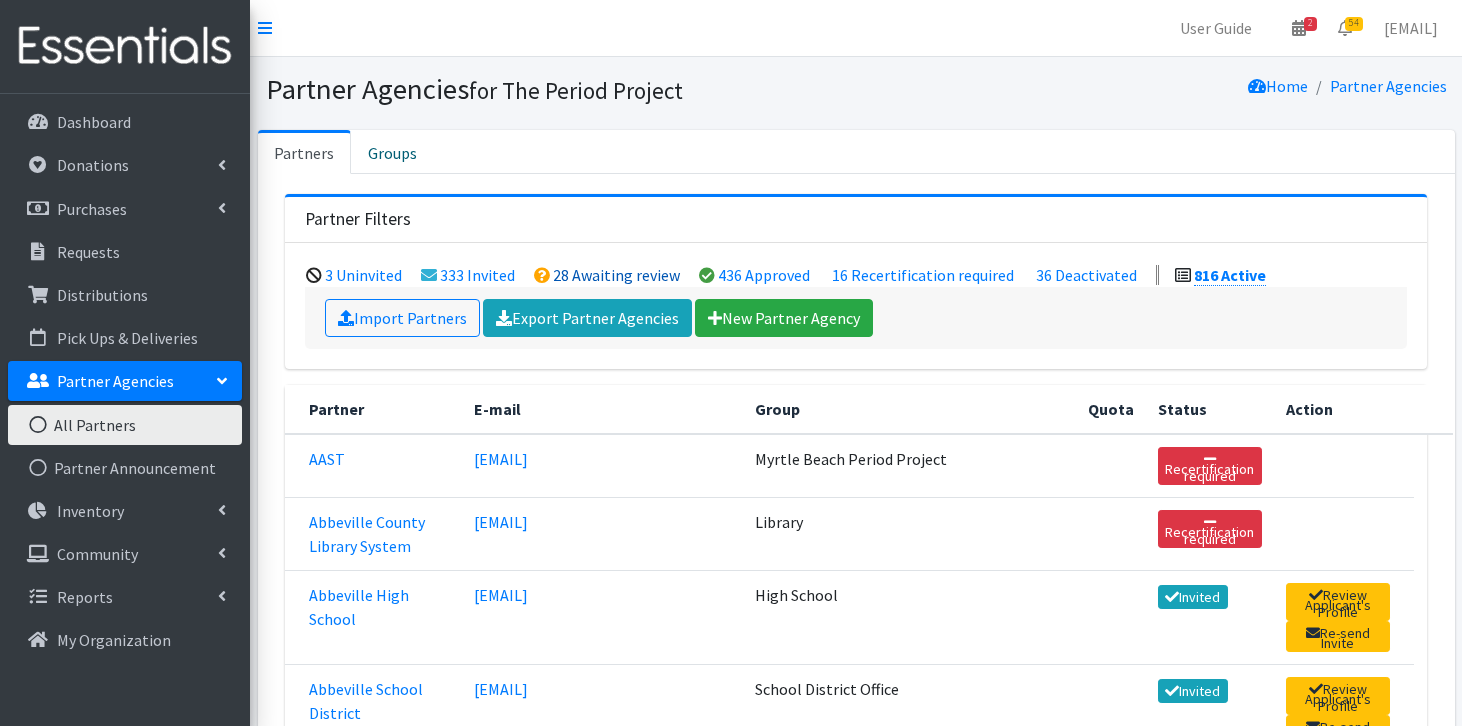 click on "28 Awaiting review" at bounding box center (616, 275) 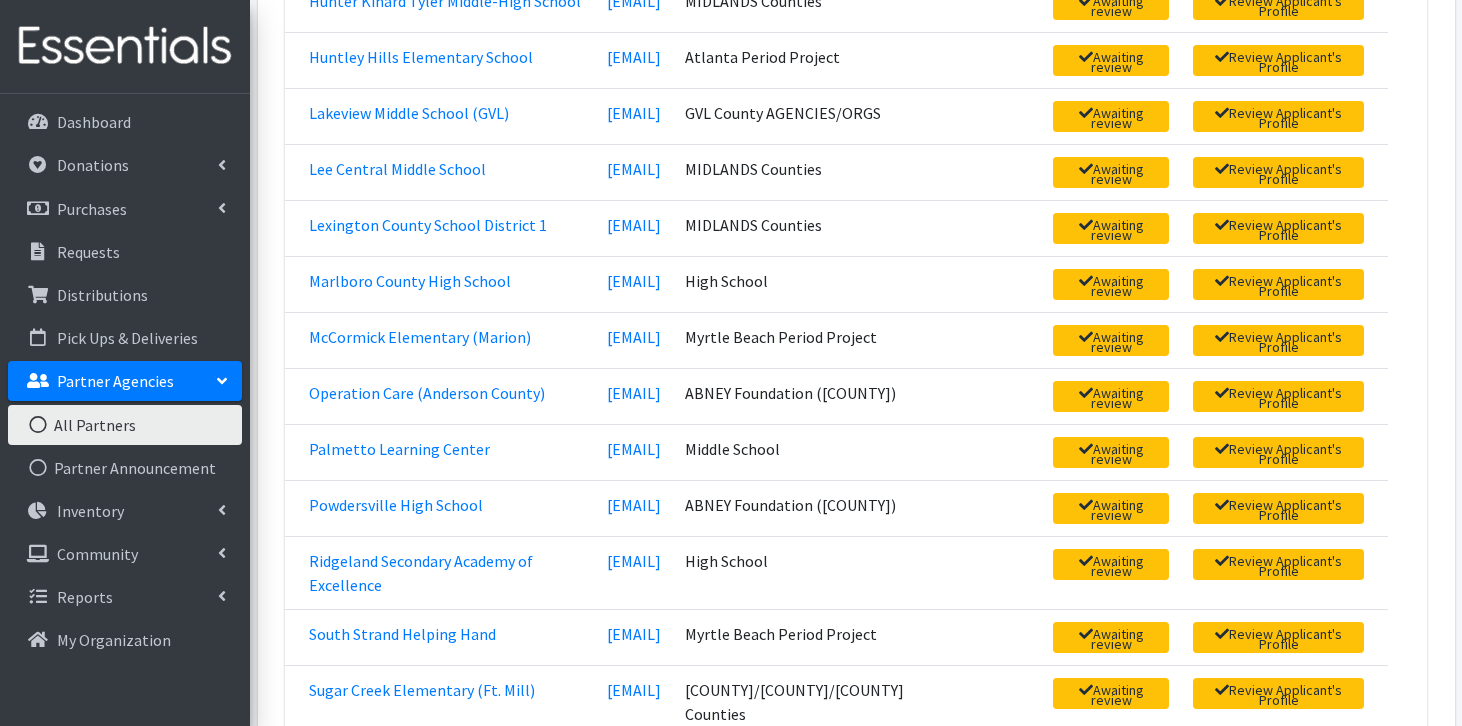 scroll, scrollTop: 1026, scrollLeft: 0, axis: vertical 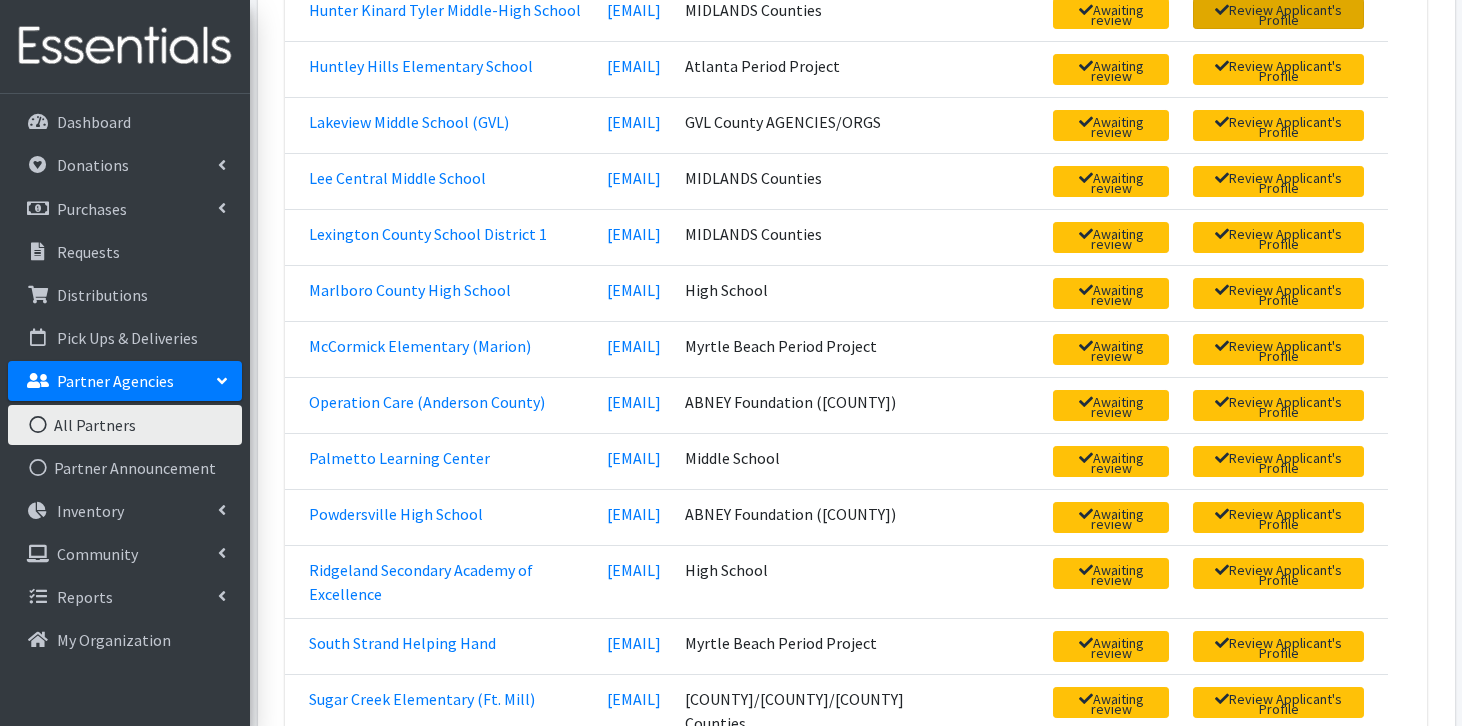 click on "Review Applicant's Profile" at bounding box center (1278, 13) 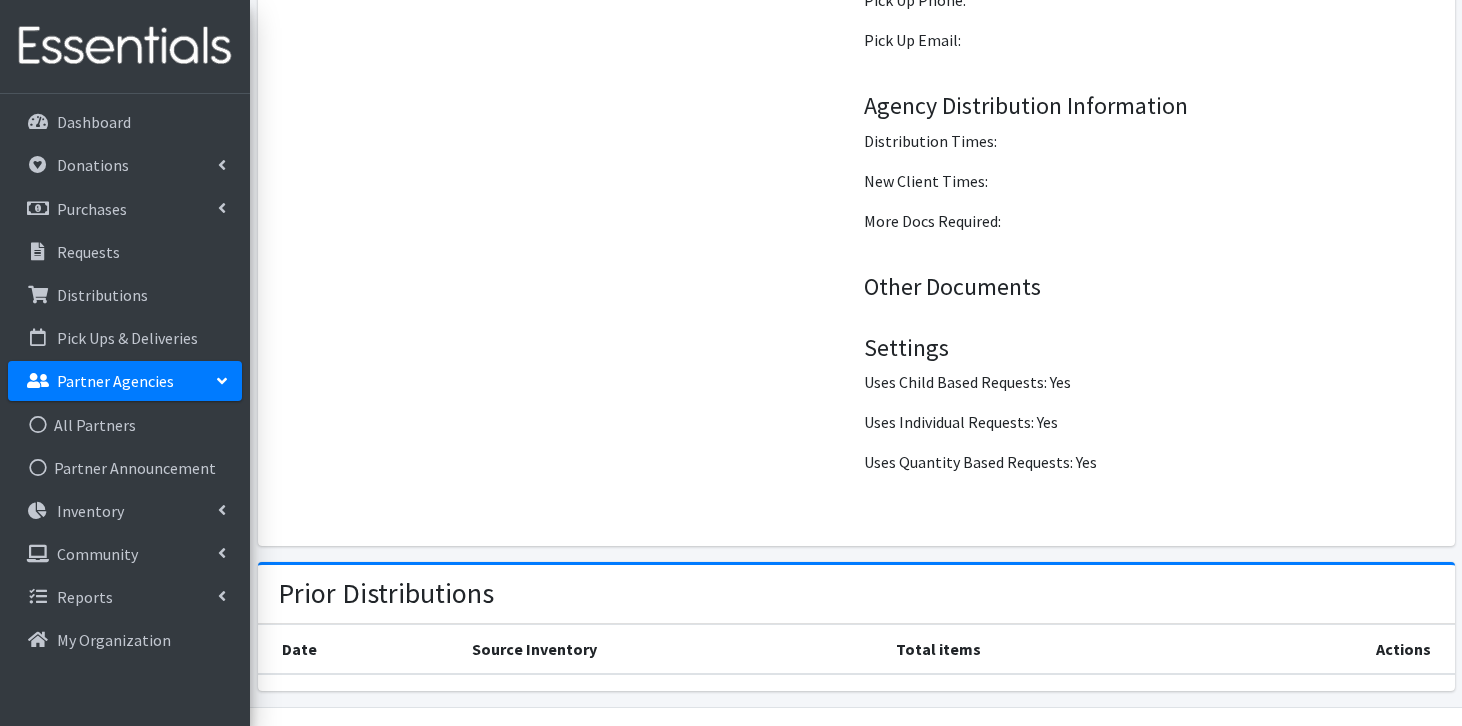 scroll, scrollTop: 2796, scrollLeft: 0, axis: vertical 